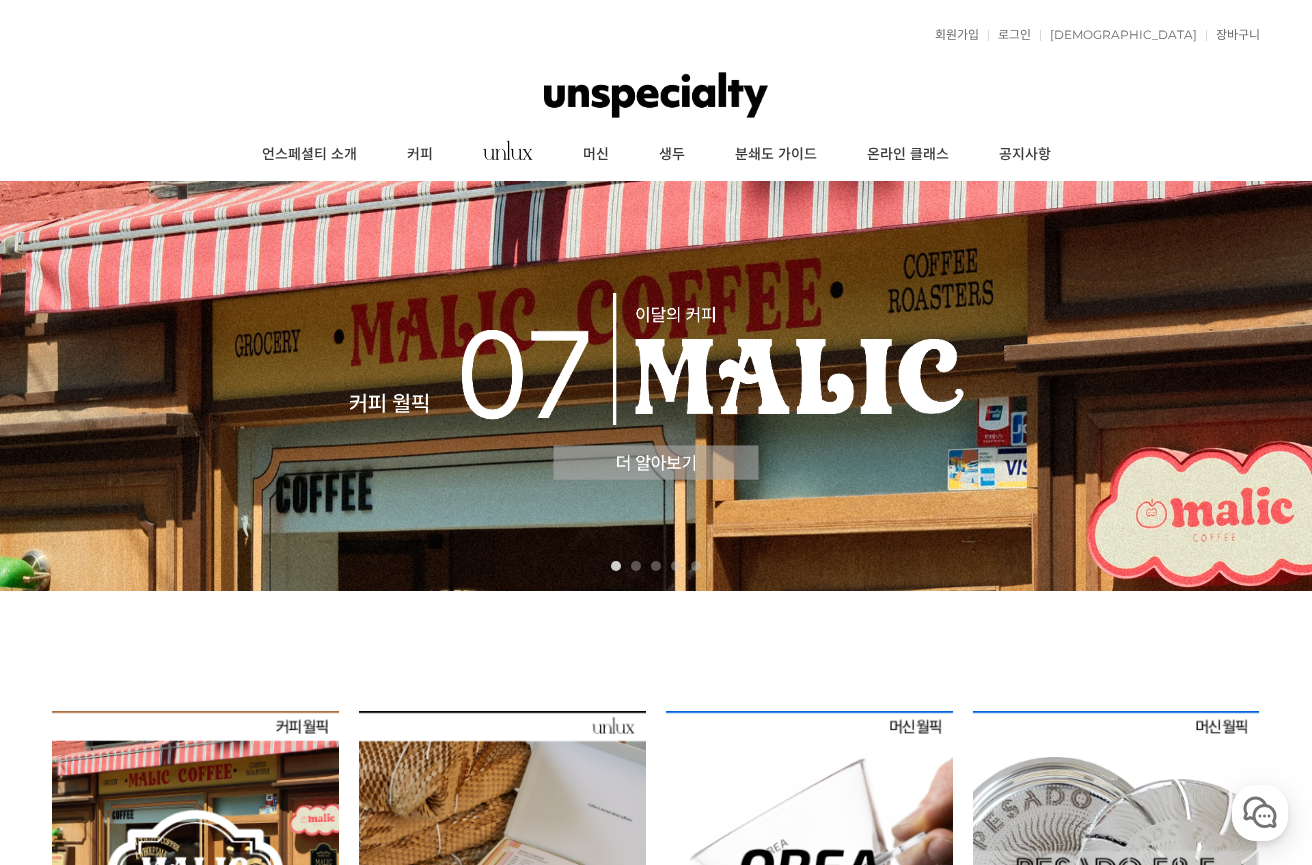 scroll, scrollTop: 0, scrollLeft: 0, axis: both 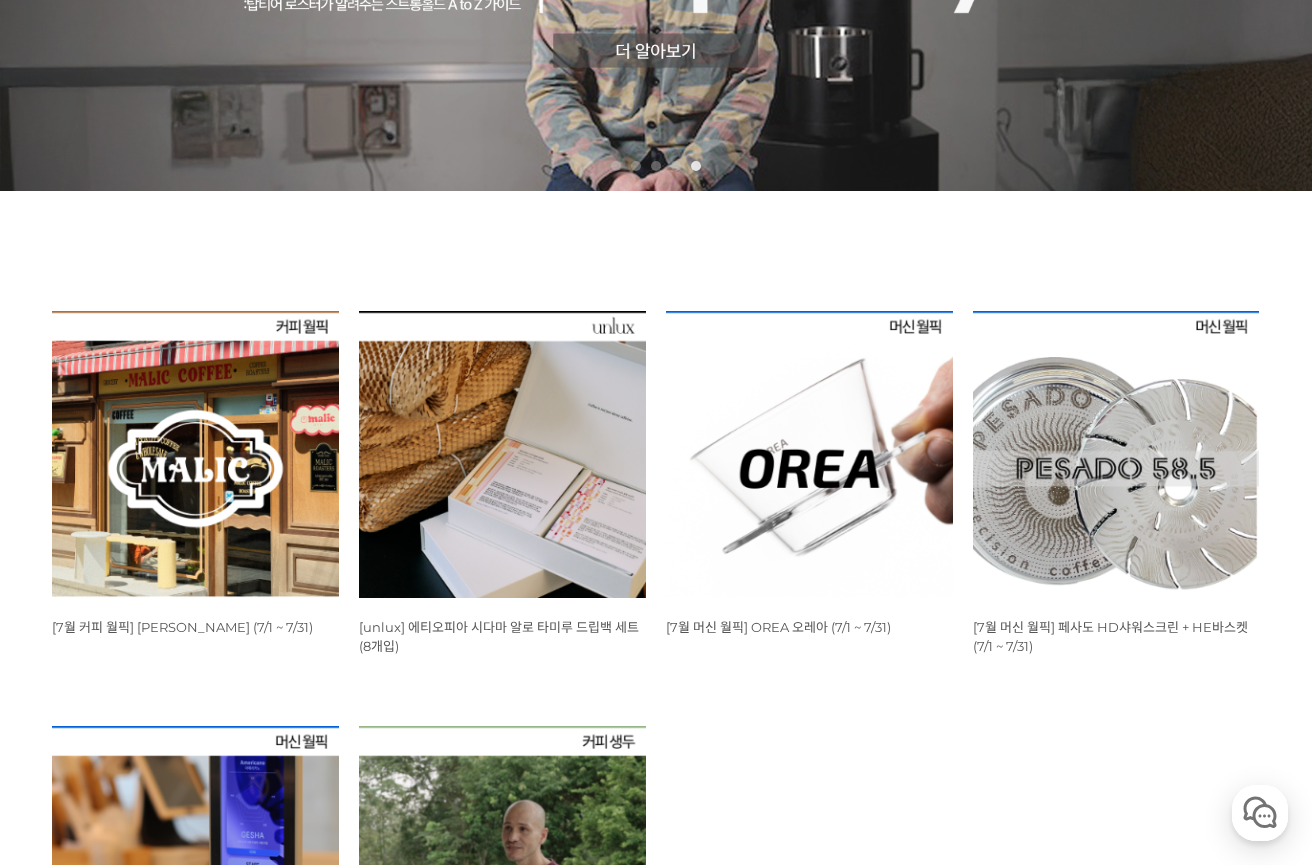 click at bounding box center (195, 454) 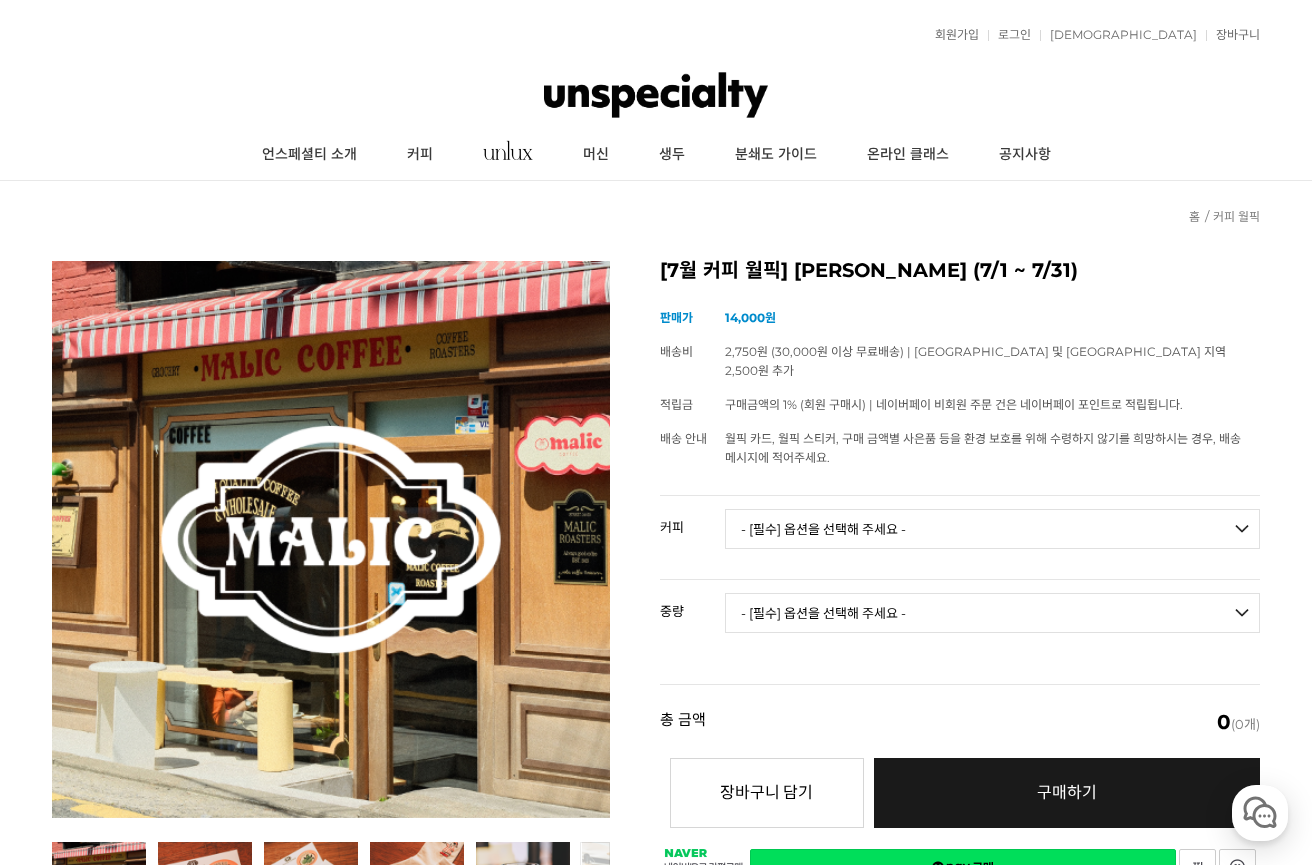 scroll, scrollTop: 0, scrollLeft: 0, axis: both 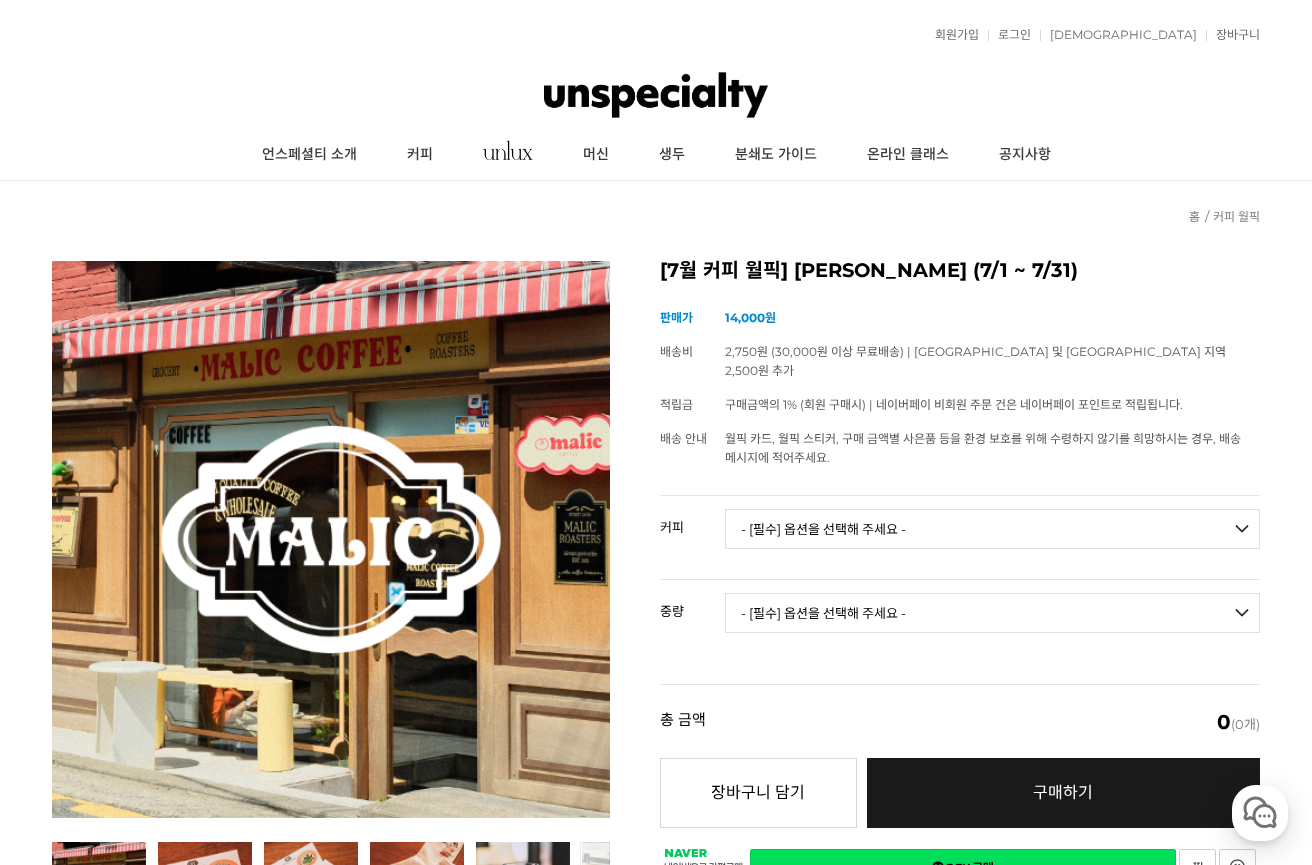 select on "파우더 커피 - [PERSON_NAME]" 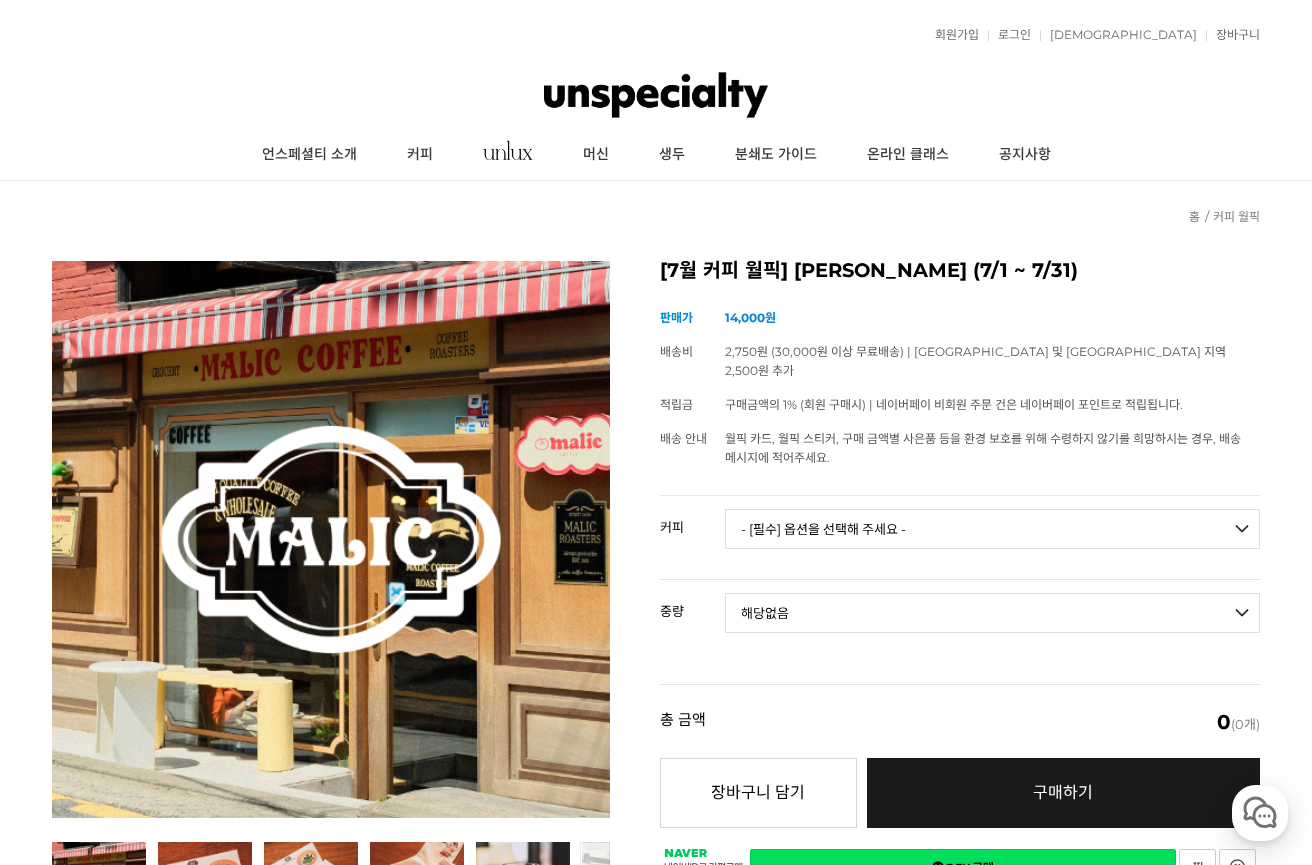 click on "- [필수] 옵션을 선택해 주세요 - ------------------- 해당없음" at bounding box center [992, 613] 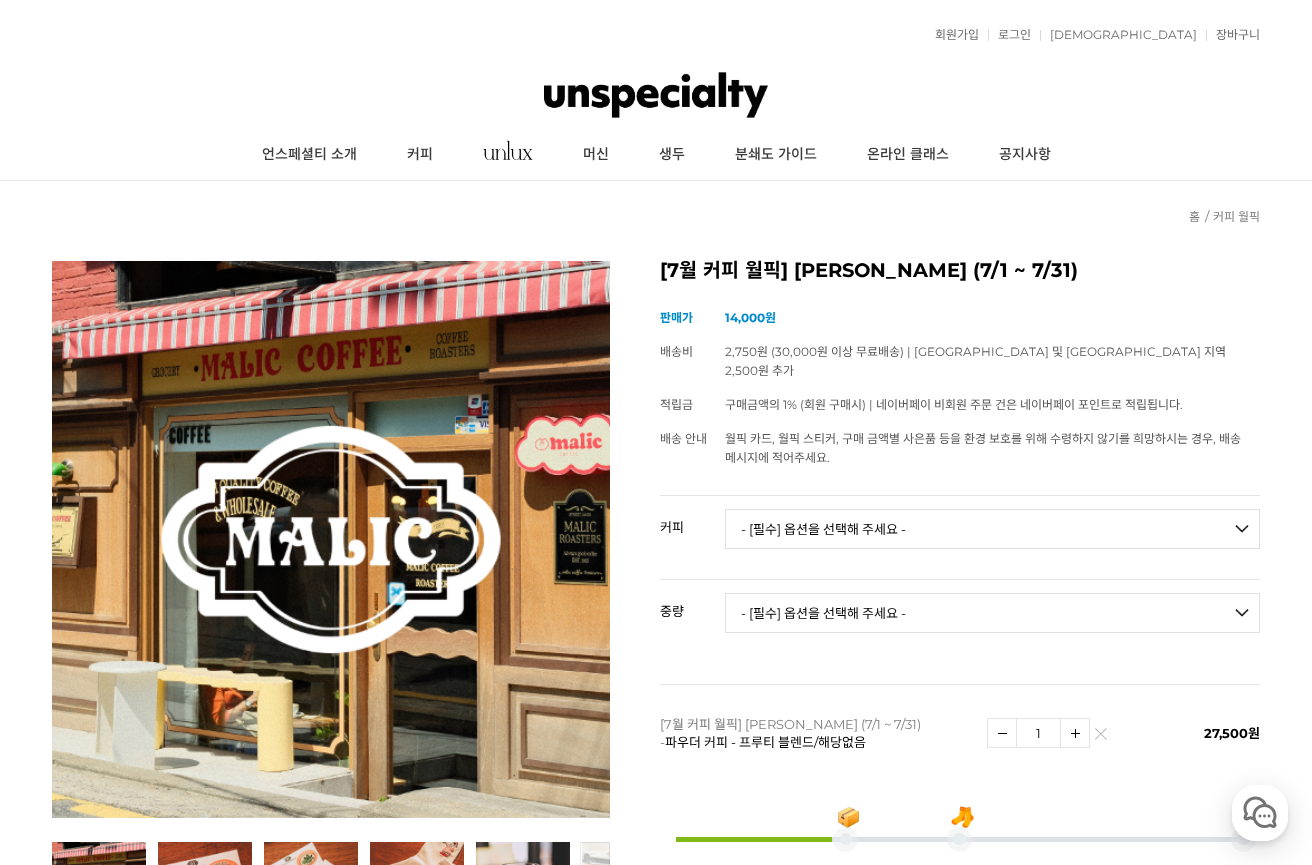 click on "- [필수] 옵션을 선택해 주세요 - ------------------- 언스페셜티 분쇄도 가이드 종이(주문 1개당 최대 1개 제공) 그레이프 쥬스 (언스페셜티 블렌드) 애플 쥬스 (언스페셜티 블렌드) 허니 자몽 쥬스 (언스페셜티 블렌드) [기획상품] 2024 Best of Panama 3종 10g 레시피팩 프루티 블렌드 마일드 블렌드 모닝 블렌드 #1 탄자니아 아카시아 힐스 게이샤 AA 풀리 워시드 [품절] #2 콜롬비아 포파얀 슈가케인 디카페인 #3 에티오피아 알로 타미루 미리가 74158 워시드 #4 에티오피아 첼베사 워시드 디카페인 #5 케냐 뚱구리 AB 풀리 워시드 [품절] #6 에티오피아 버그 우 셀렉션 에얼룸 내추럴 (Lot2) #7 에티오피아 알로 타미루 무라고 74158 클래식 워시드 #8 케냐 은가라투아 AB 워시드 (Lot 159) [품절] [7.4 오픈] #9 온두라스 마리사벨 카바예로 파카마라 워시드 #24 페루 알토 미라도르 게이샤 워시드" at bounding box center (992, 529) 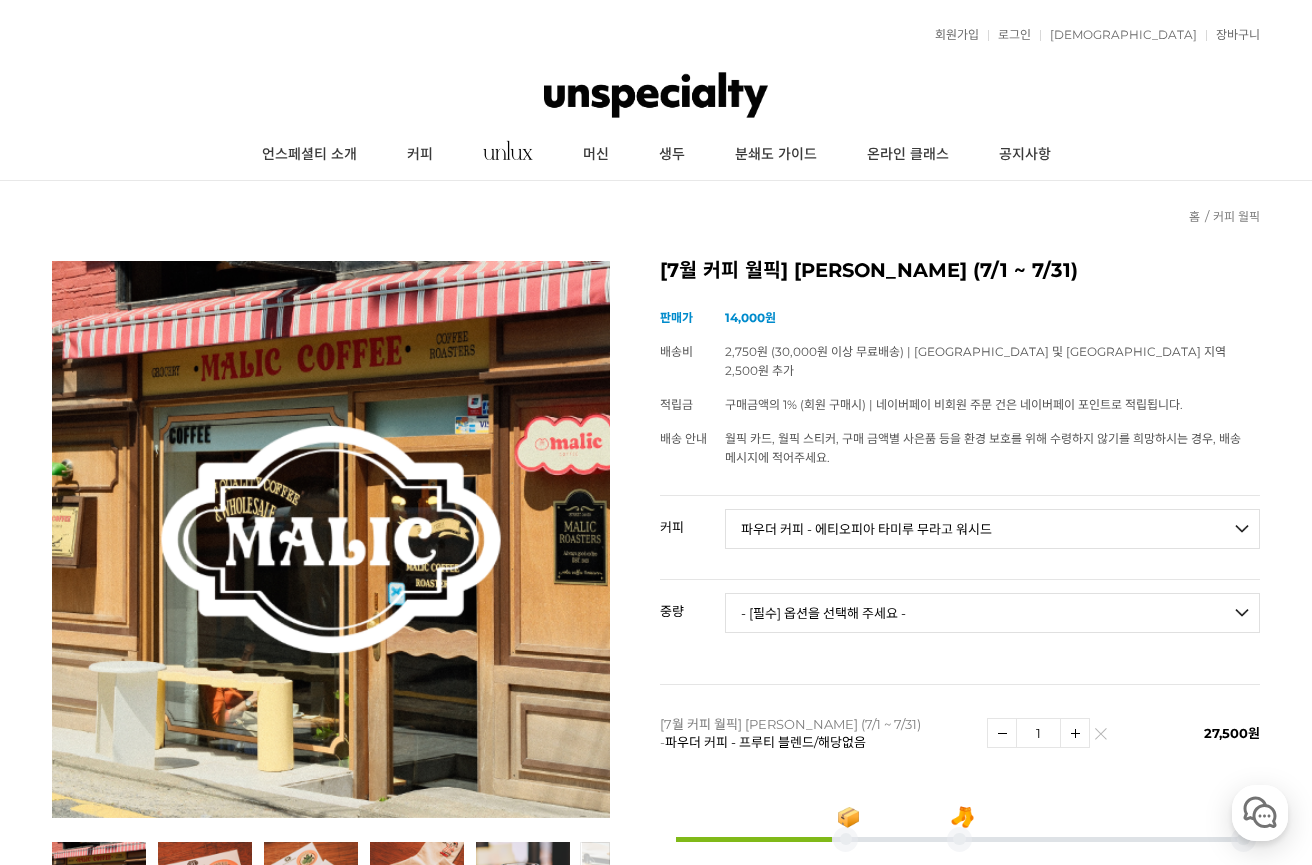click on "- [필수] 옵션을 선택해 주세요 - ------------------- 언스페셜티 분쇄도 가이드 종이(주문 1개당 최대 1개 제공) 그레이프 쥬스 (언스페셜티 블렌드) 애플 쥬스 (언스페셜티 블렌드) 허니 자몽 쥬스 (언스페셜티 블렌드) [기획상품] 2024 Best of Panama 3종 10g 레시피팩 프루티 블렌드 마일드 블렌드 모닝 블렌드 #1 탄자니아 아카시아 힐스 게이샤 AA 풀리 워시드 [품절] #2 콜롬비아 포파얀 슈가케인 디카페인 #3 에티오피아 알로 타미루 미리가 74158 워시드 #4 에티오피아 첼베사 워시드 디카페인 #5 케냐 뚱구리 AB 풀리 워시드 [품절] #6 에티오피아 버그 우 셀렉션 에얼룸 내추럴 (Lot2) #7 에티오피아 알로 타미루 무라고 74158 클래식 워시드 #8 케냐 은가라투아 AB 워시드 (Lot 159) [품절] [7.4 오픈] #9 온두라스 마리사벨 카바예로 파카마라 워시드 #24 페루 알토 미라도르 게이샤 워시드" at bounding box center (992, 529) 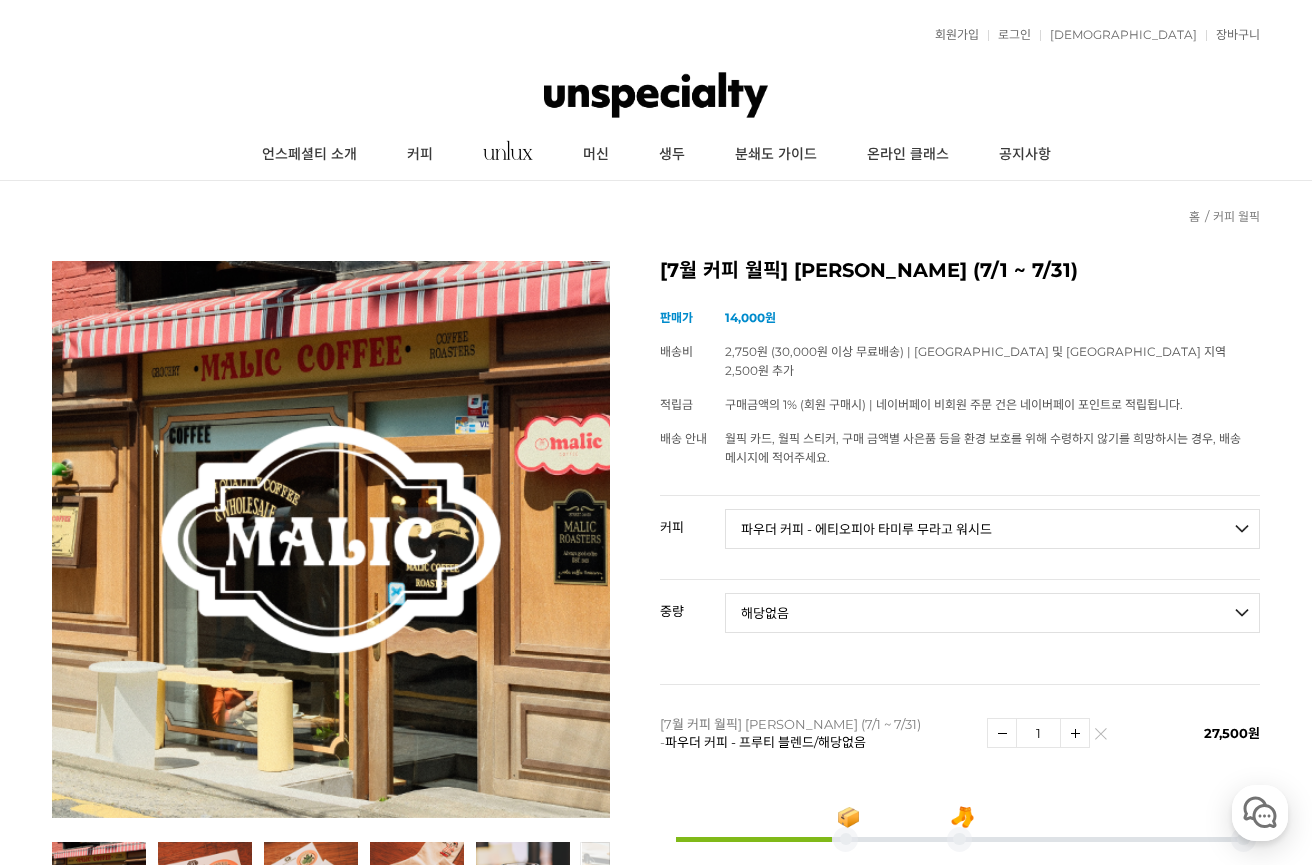 click on "- [필수] 옵션을 선택해 주세요 - ------------------- 해당없음" at bounding box center (992, 613) 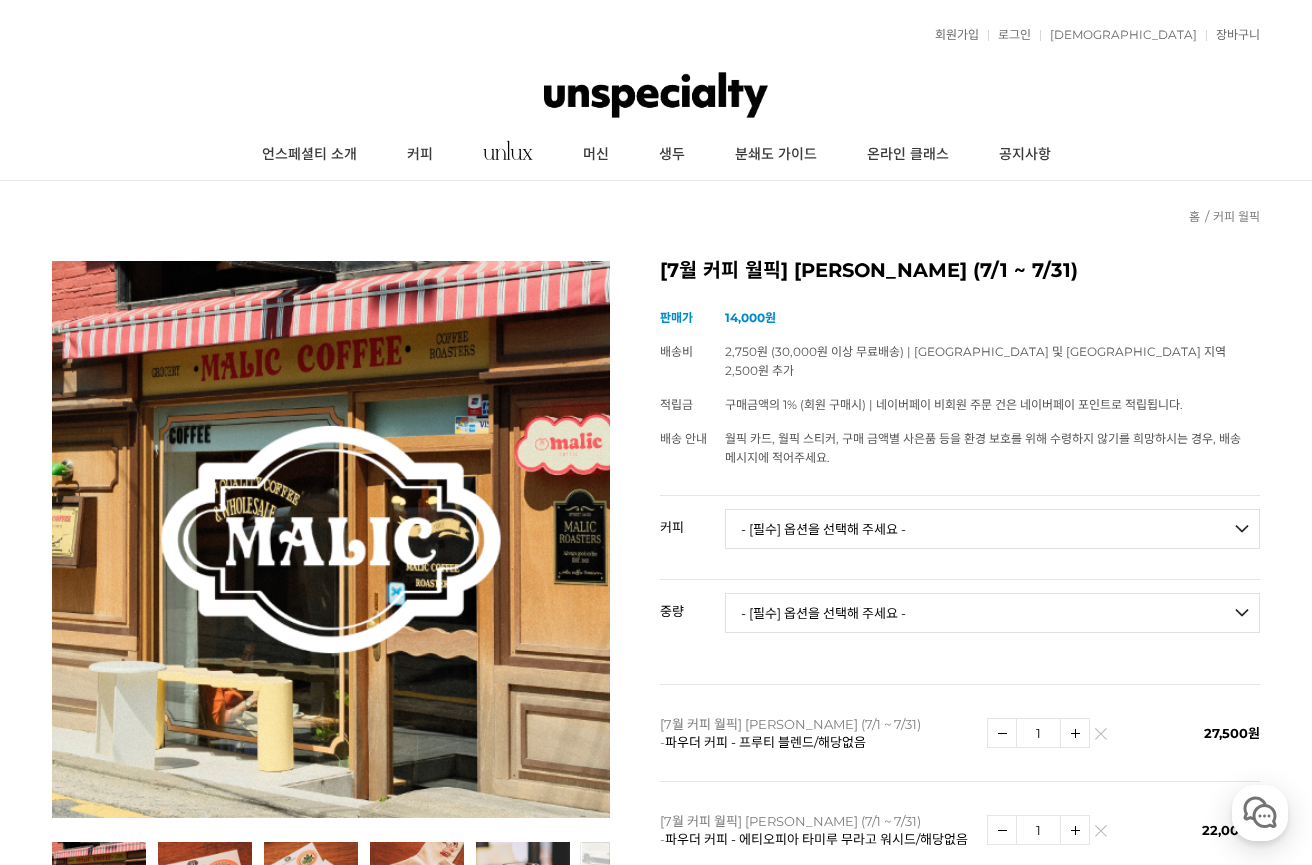click on "- [필수] 옵션을 선택해 주세요 - ------------------- 언스페셜티 분쇄도 가이드 종이(주문 1개당 최대 1개 제공) 그레이프 쥬스 (언스페셜티 블렌드) 애플 쥬스 (언스페셜티 블렌드) 허니 자몽 쥬스 (언스페셜티 블렌드) [기획상품] 2024 Best of Panama 3종 10g 레시피팩 프루티 블렌드 마일드 블렌드 모닝 블렌드 #1 탄자니아 아카시아 힐스 게이샤 AA 풀리 워시드 [품절] #2 콜롬비아 포파얀 슈가케인 디카페인 #3 에티오피아 알로 타미루 미리가 74158 워시드 #4 에티오피아 첼베사 워시드 디카페인 #5 케냐 뚱구리 AB 풀리 워시드 [품절] #6 에티오피아 버그 우 셀렉션 에얼룸 내추럴 (Lot2) #7 에티오피아 알로 타미루 무라고 74158 클래식 워시드 #8 케냐 은가라투아 AB 워시드 (Lot 159) [품절] [7.4 오픈] #9 온두라스 마리사벨 카바예로 파카마라 워시드 #24 페루 알토 미라도르 게이샤 워시드" at bounding box center [992, 529] 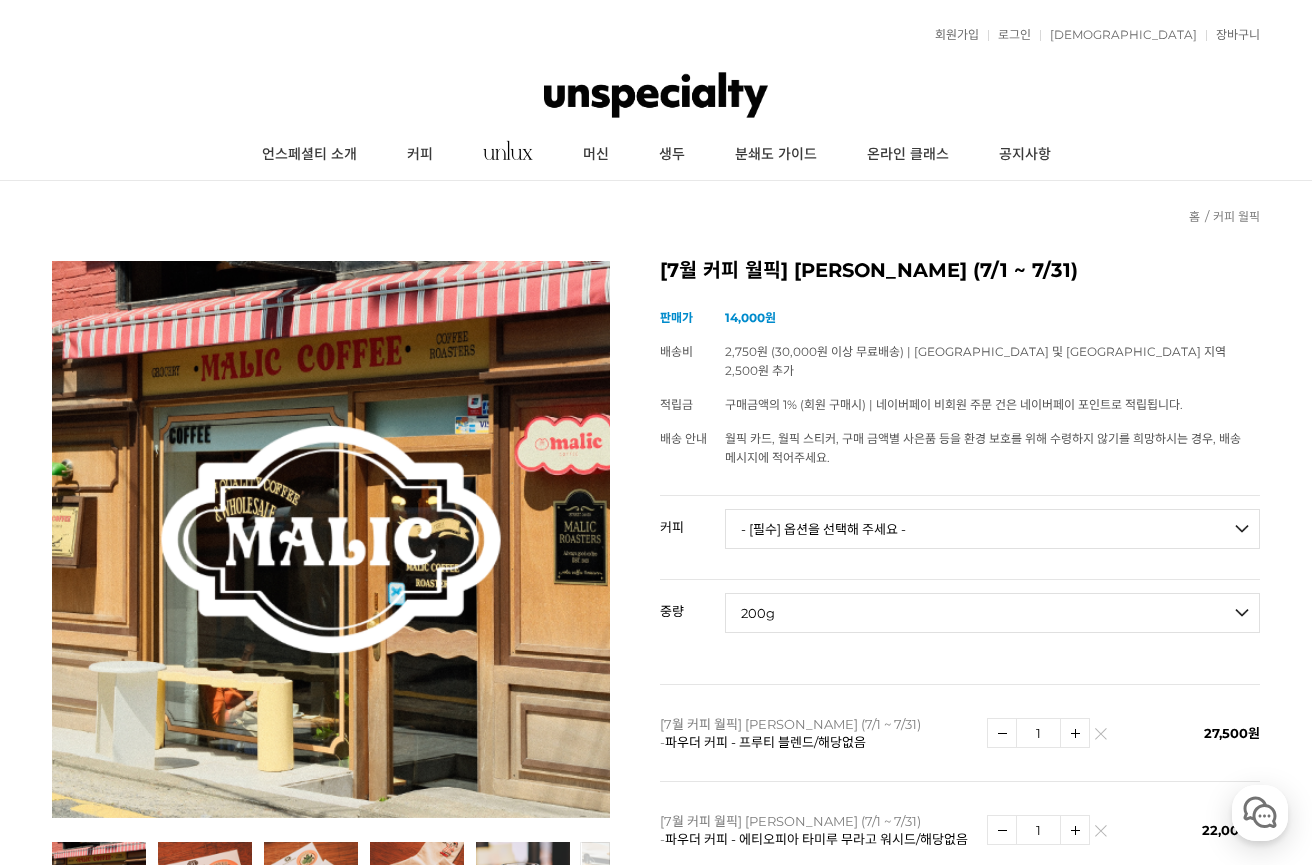 click on "- [필수] 옵션을 선택해 주세요 - ------------------- 200g" at bounding box center [992, 613] 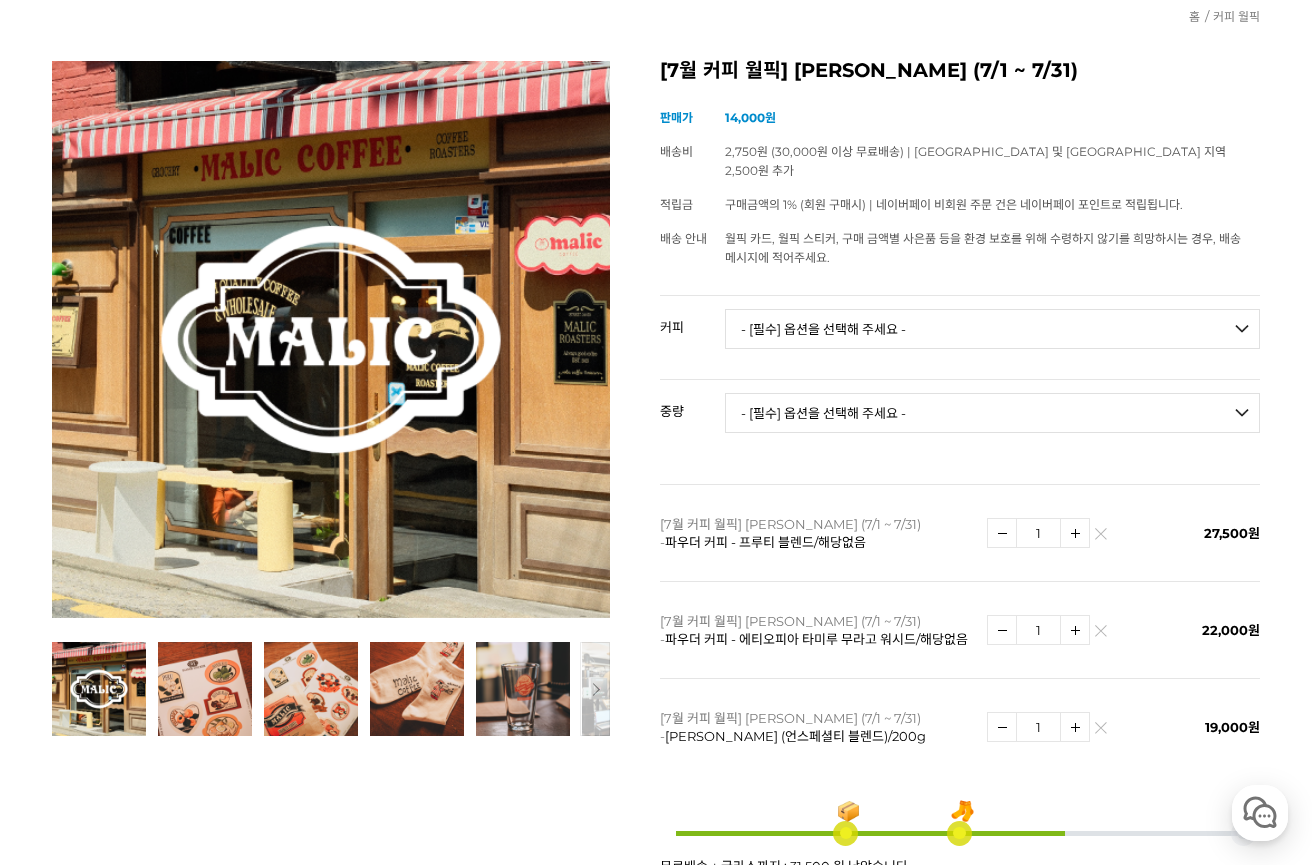 scroll, scrollTop: 300, scrollLeft: 0, axis: vertical 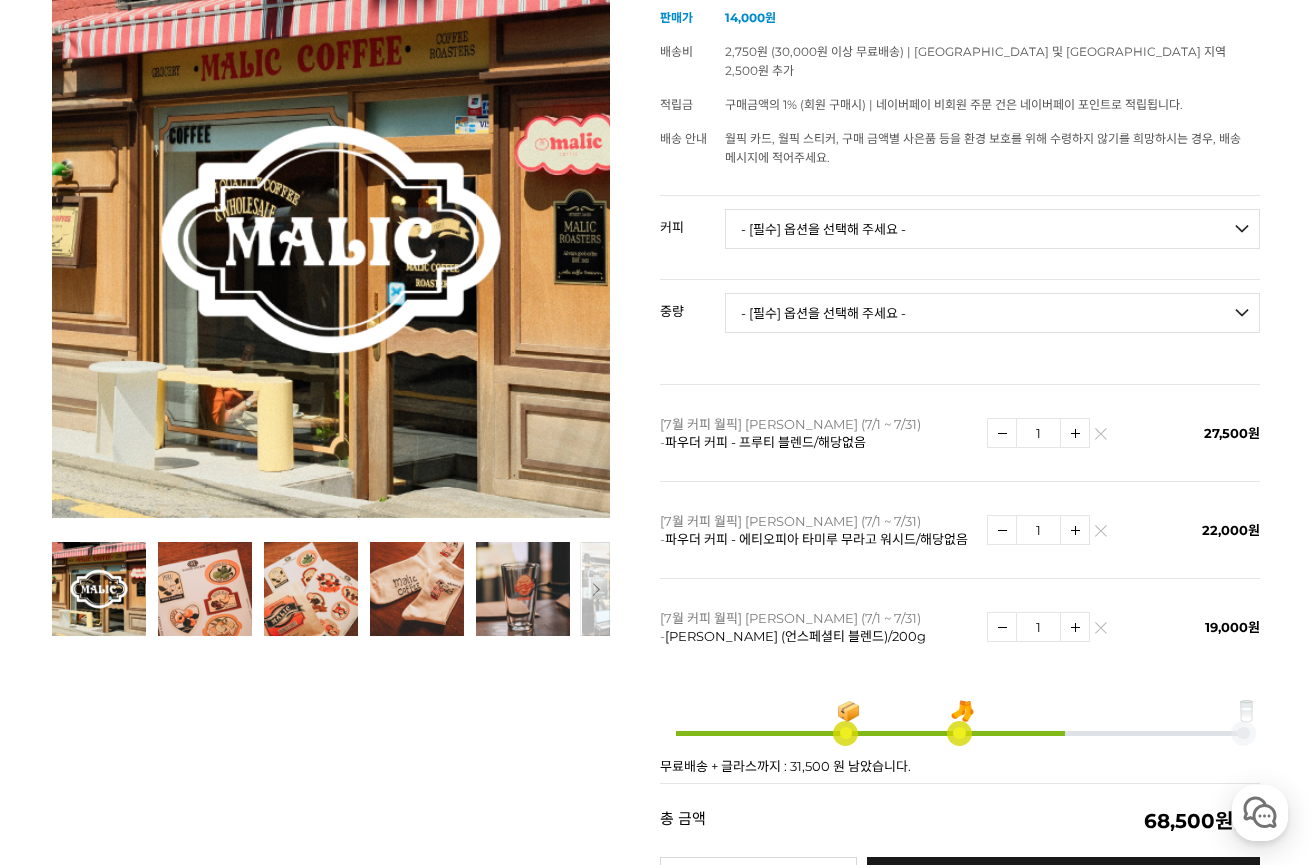 click on "- [필수] 옵션을 선택해 주세요 - ------------------- 언스페셜티 분쇄도 가이드 종이(주문 1개당 최대 1개 제공) 그레이프 쥬스 (언스페셜티 블렌드) 애플 쥬스 (언스페셜티 블렌드) 허니 자몽 쥬스 (언스페셜티 블렌드) [기획상품] 2024 Best of Panama 3종 10g 레시피팩 프루티 블렌드 마일드 블렌드 모닝 블렌드 #1 탄자니아 아카시아 힐스 게이샤 AA 풀리 워시드 [품절] #2 콜롬비아 포파얀 슈가케인 디카페인 #3 에티오피아 알로 타미루 미리가 74158 워시드 #4 에티오피아 첼베사 워시드 디카페인 #5 케냐 뚱구리 AB 풀리 워시드 [품절] #6 에티오피아 버그 우 셀렉션 에얼룸 내추럴 (Lot2) #7 에티오피아 알로 타미루 무라고 74158 클래식 워시드 #8 케냐 은가라투아 AB 워시드 (Lot 159) [품절] [7.4 오픈] #9 온두라스 마리사벨 카바예로 파카마라 워시드 #24 페루 알토 미라도르 게이샤 워시드" at bounding box center [992, 229] 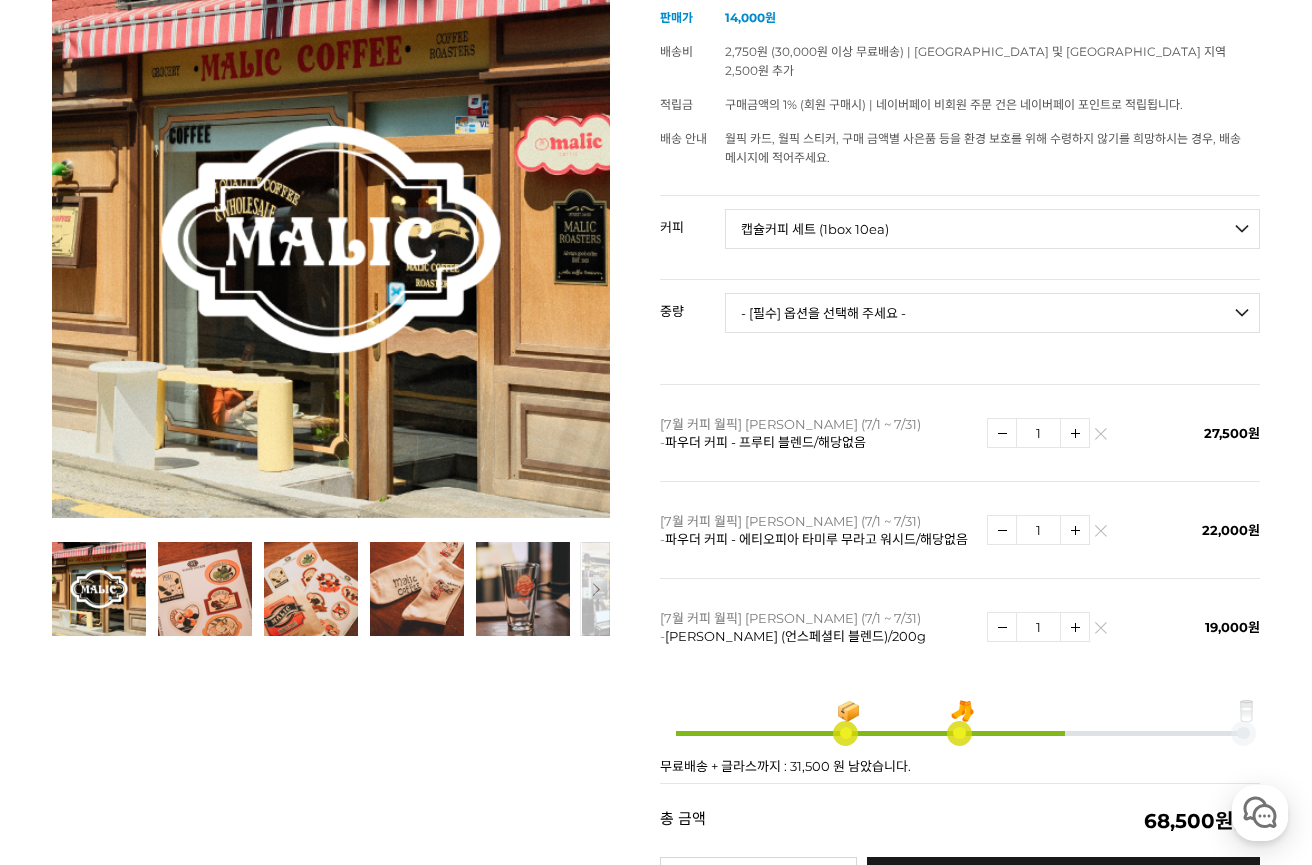 click on "- [필수] 옵션을 선택해 주세요 - ------------------- 언스페셜티 분쇄도 가이드 종이(주문 1개당 최대 1개 제공) 그레이프 쥬스 (언스페셜티 블렌드) 애플 쥬스 (언스페셜티 블렌드) 허니 자몽 쥬스 (언스페셜티 블렌드) [기획상품] 2024 Best of Panama 3종 10g 레시피팩 프루티 블렌드 마일드 블렌드 모닝 블렌드 #1 탄자니아 아카시아 힐스 게이샤 AA 풀리 워시드 [품절] #2 콜롬비아 포파얀 슈가케인 디카페인 #3 에티오피아 알로 타미루 미리가 74158 워시드 #4 에티오피아 첼베사 워시드 디카페인 #5 케냐 뚱구리 AB 풀리 워시드 [품절] #6 에티오피아 버그 우 셀렉션 에얼룸 내추럴 (Lot2) #7 에티오피아 알로 타미루 무라고 74158 클래식 워시드 #8 케냐 은가라투아 AB 워시드 (Lot 159) [품절] [7.4 오픈] #9 온두라스 마리사벨 카바예로 파카마라 워시드 #24 페루 알토 미라도르 게이샤 워시드" at bounding box center [992, 229] 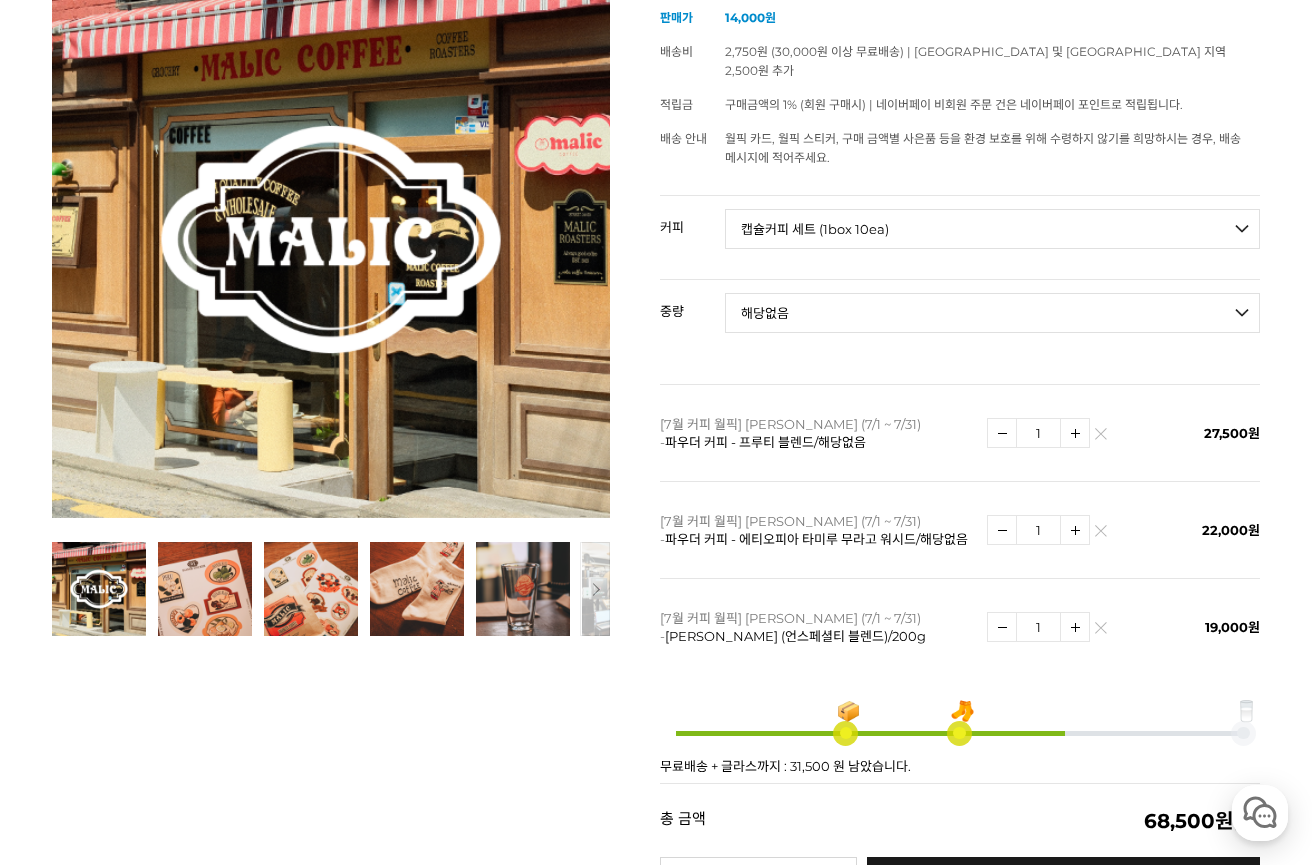 click on "- [필수] 옵션을 선택해 주세요 - ------------------- 해당없음" at bounding box center [992, 313] 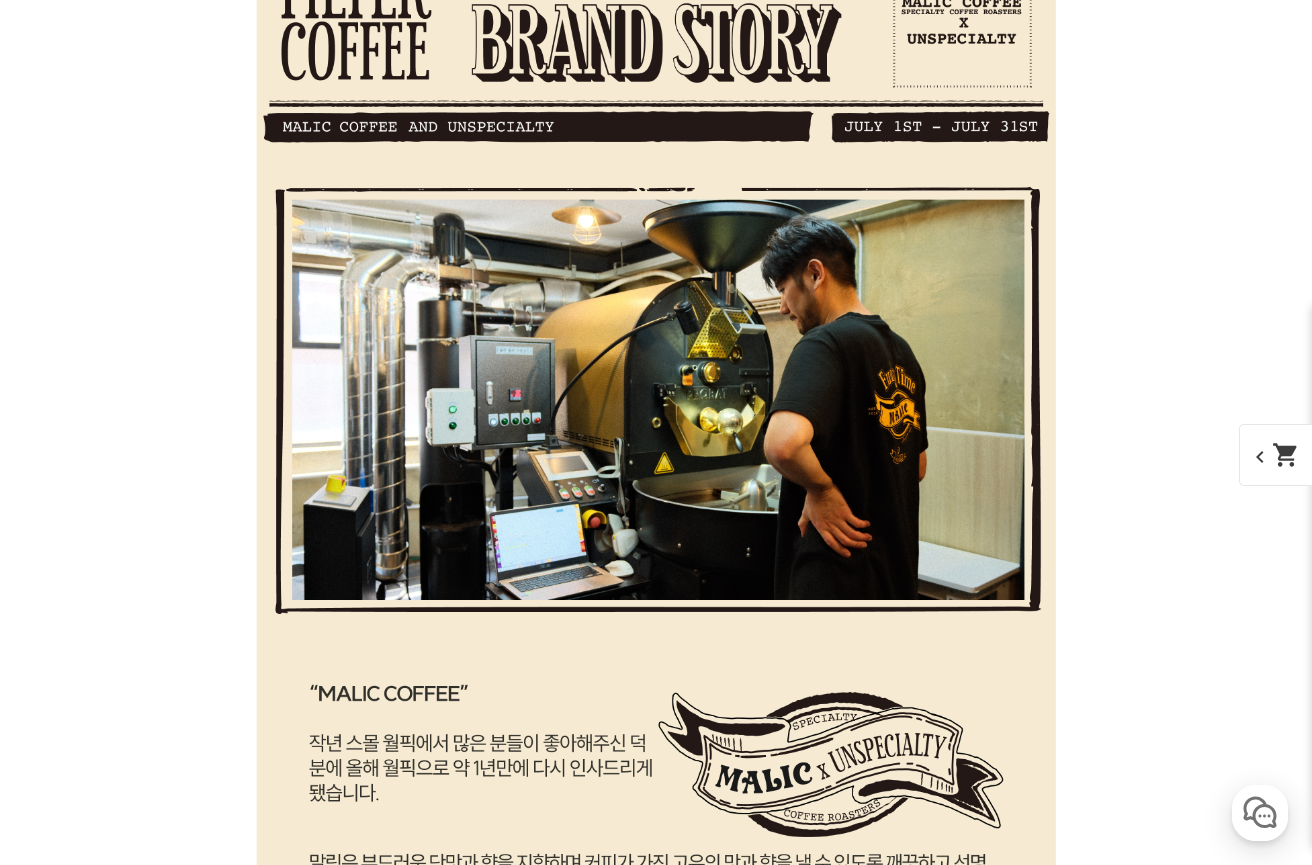 scroll, scrollTop: 3299, scrollLeft: 0, axis: vertical 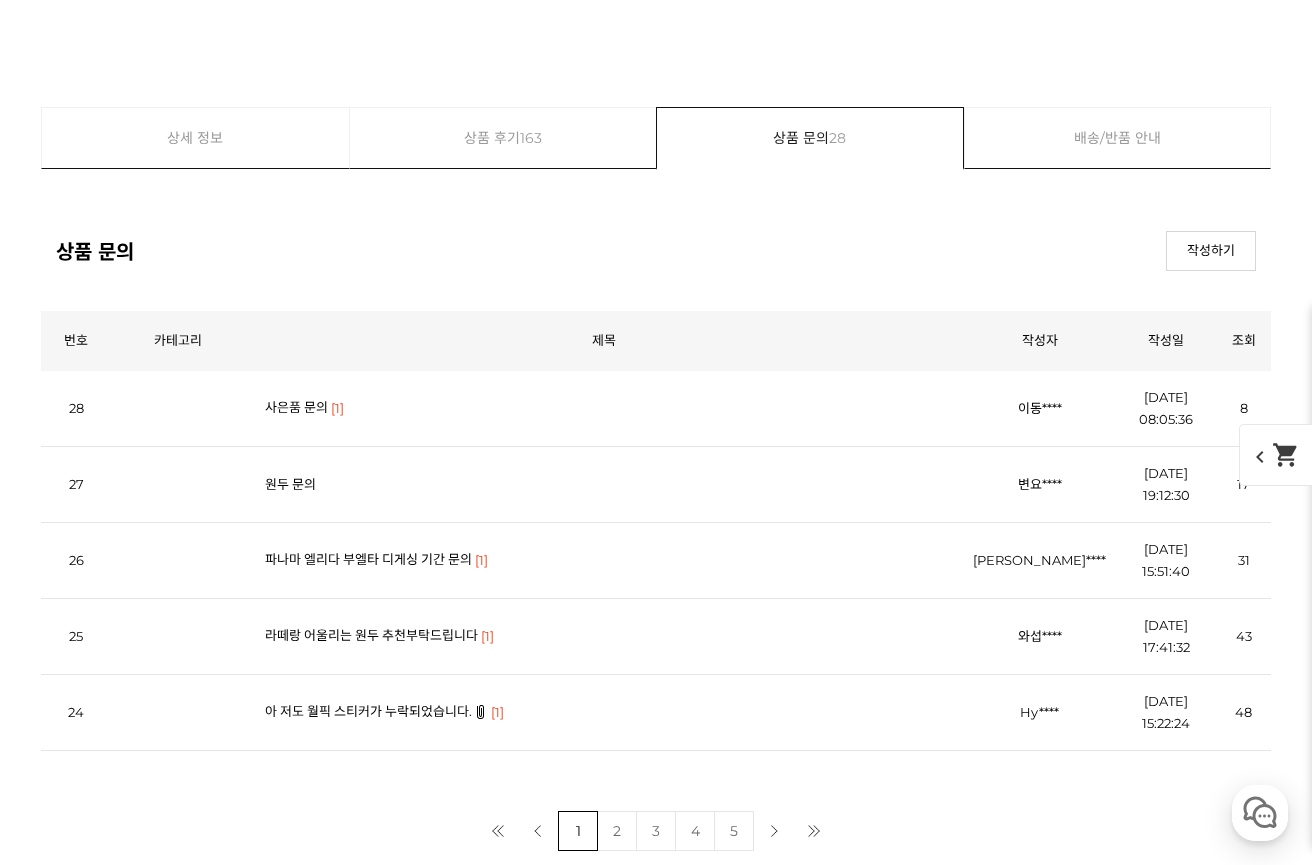 click on "라떼랑 어울리는 원두 추천부탁드립니다" at bounding box center (371, 635) 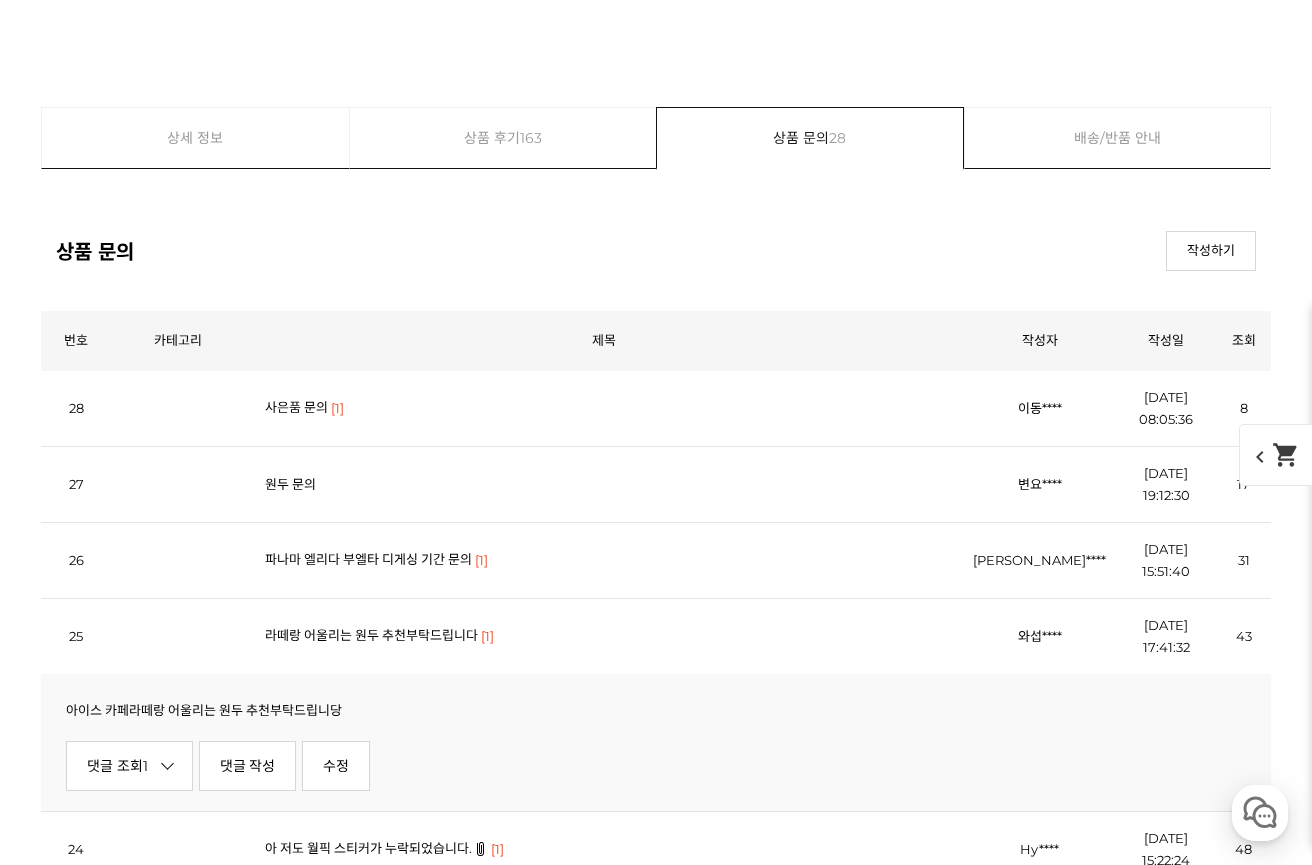 scroll, scrollTop: 43078, scrollLeft: 0, axis: vertical 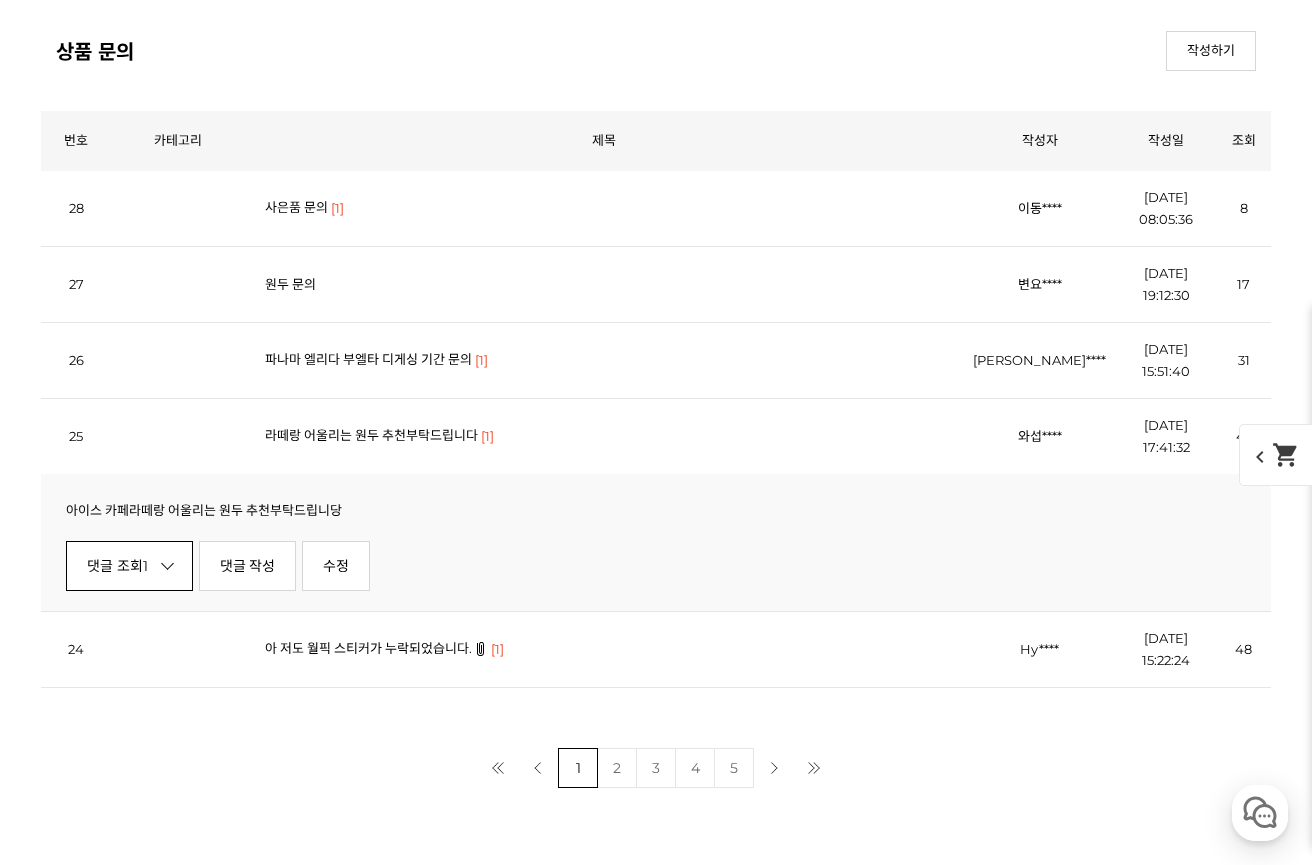 click on "댓글 조회  1" at bounding box center (129, 566) 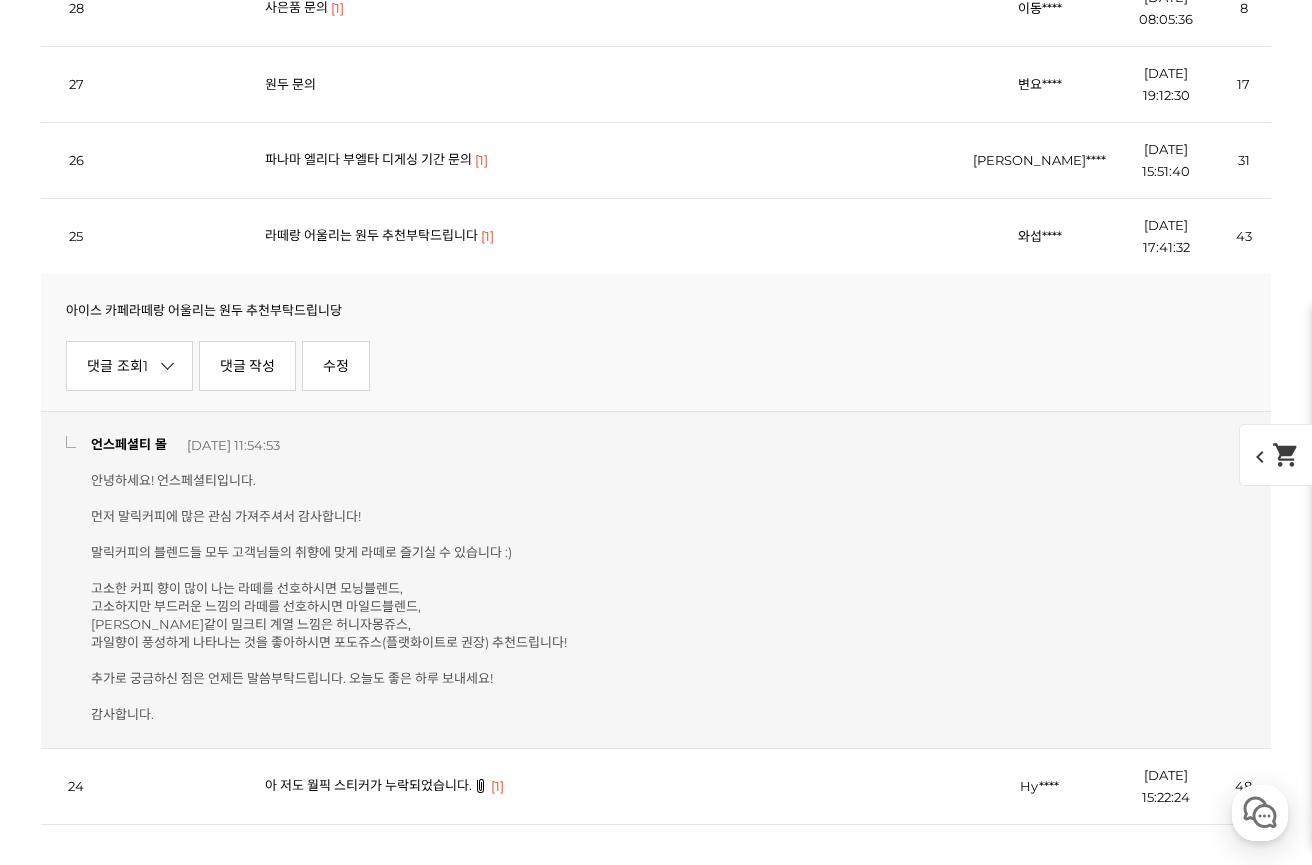 scroll, scrollTop: 43378, scrollLeft: 0, axis: vertical 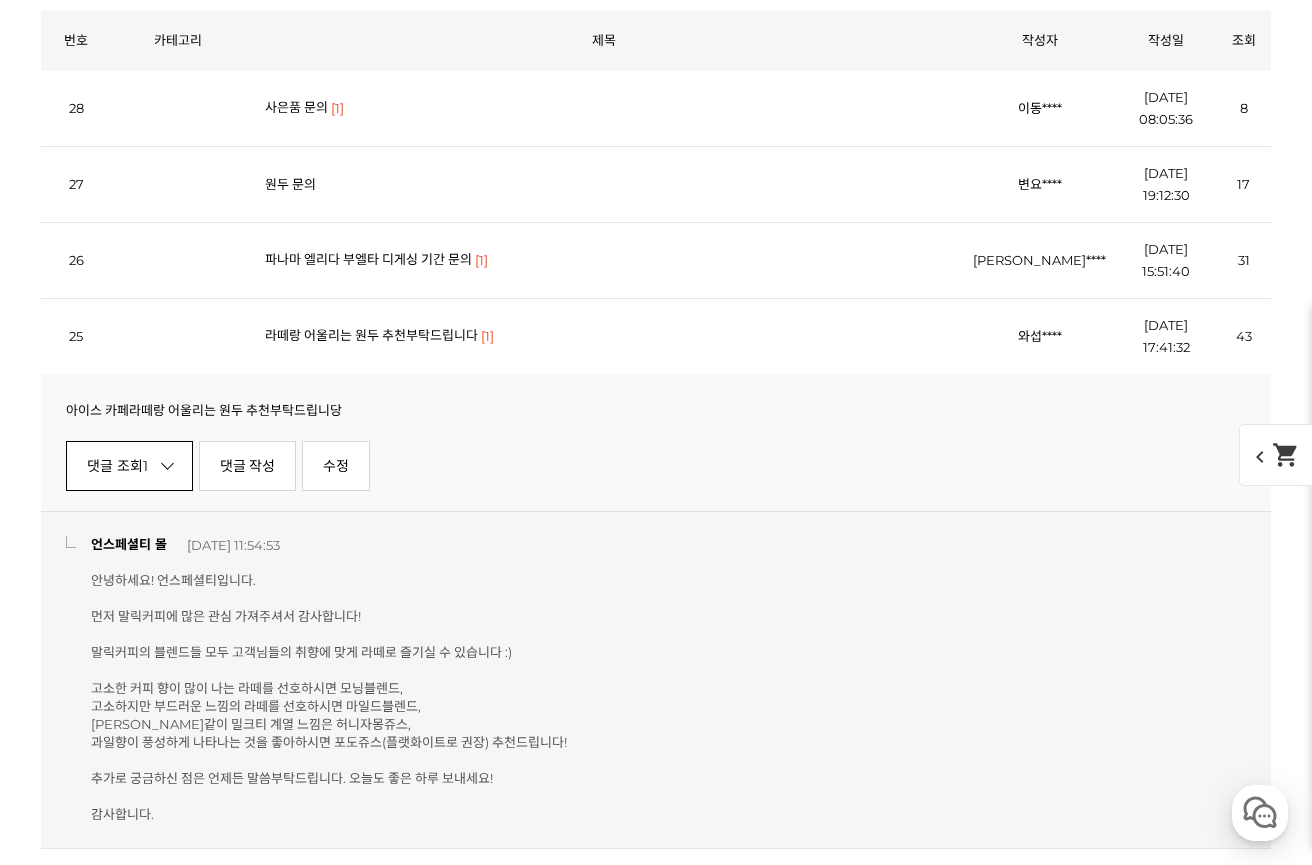 click on "댓글 조회  1" at bounding box center [129, 466] 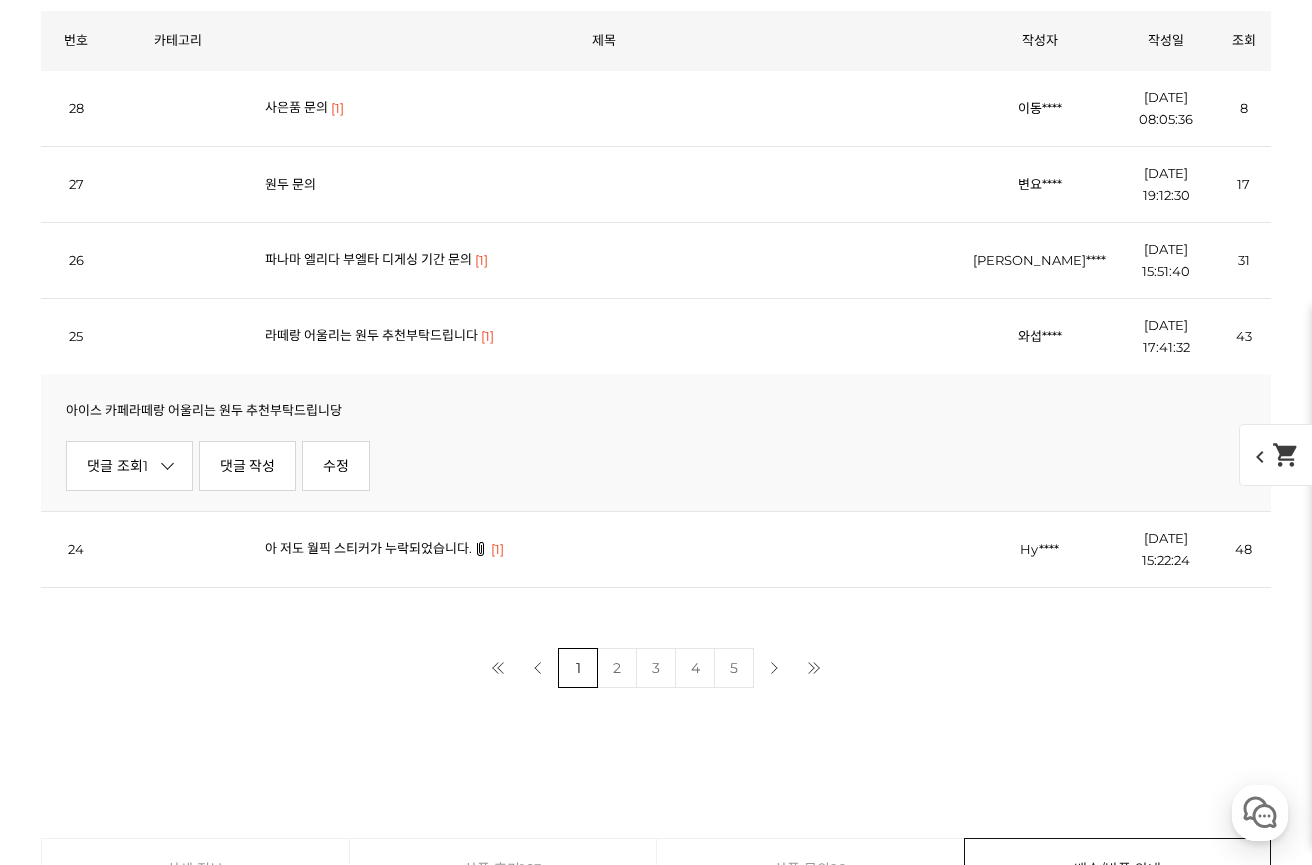 click on "2" at bounding box center (617, 668) 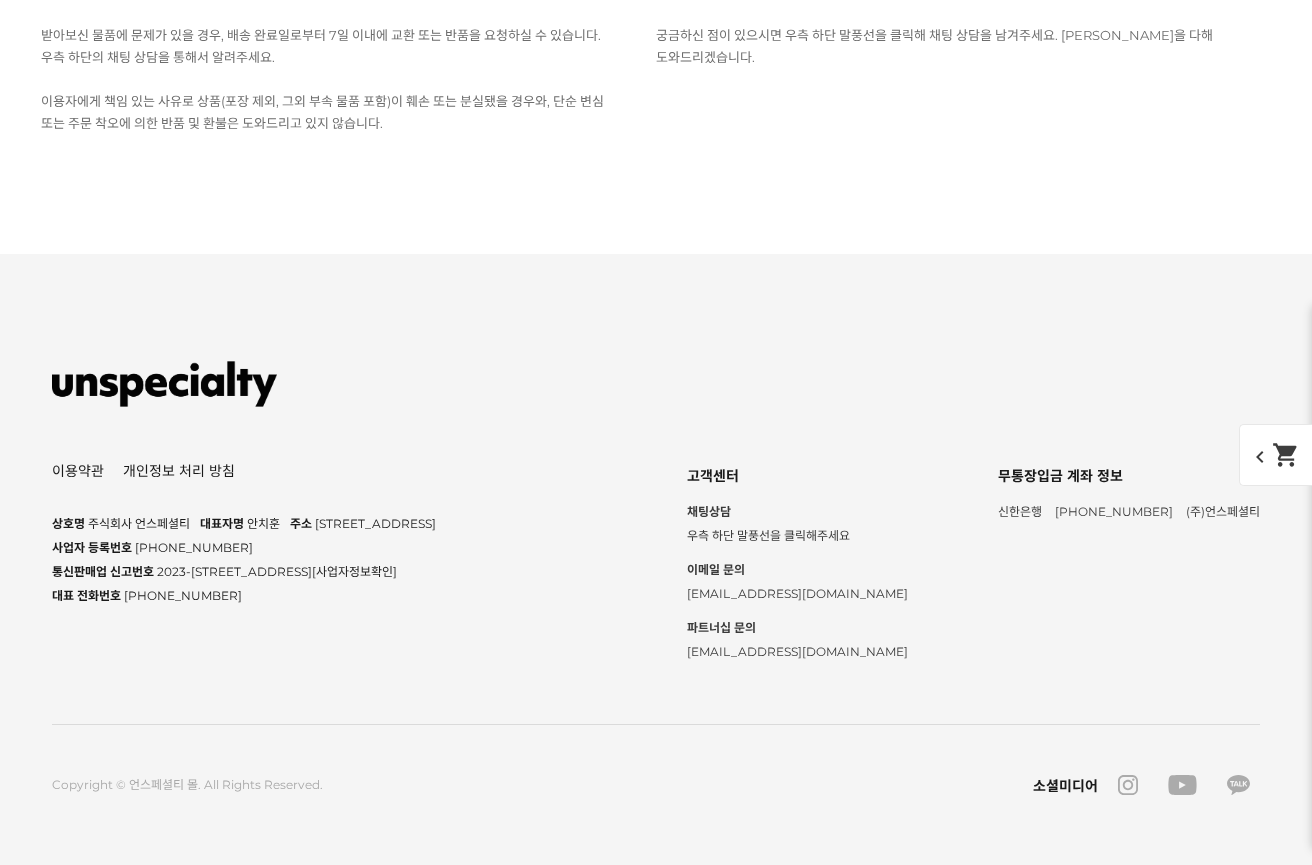 scroll, scrollTop: 13023, scrollLeft: 0, axis: vertical 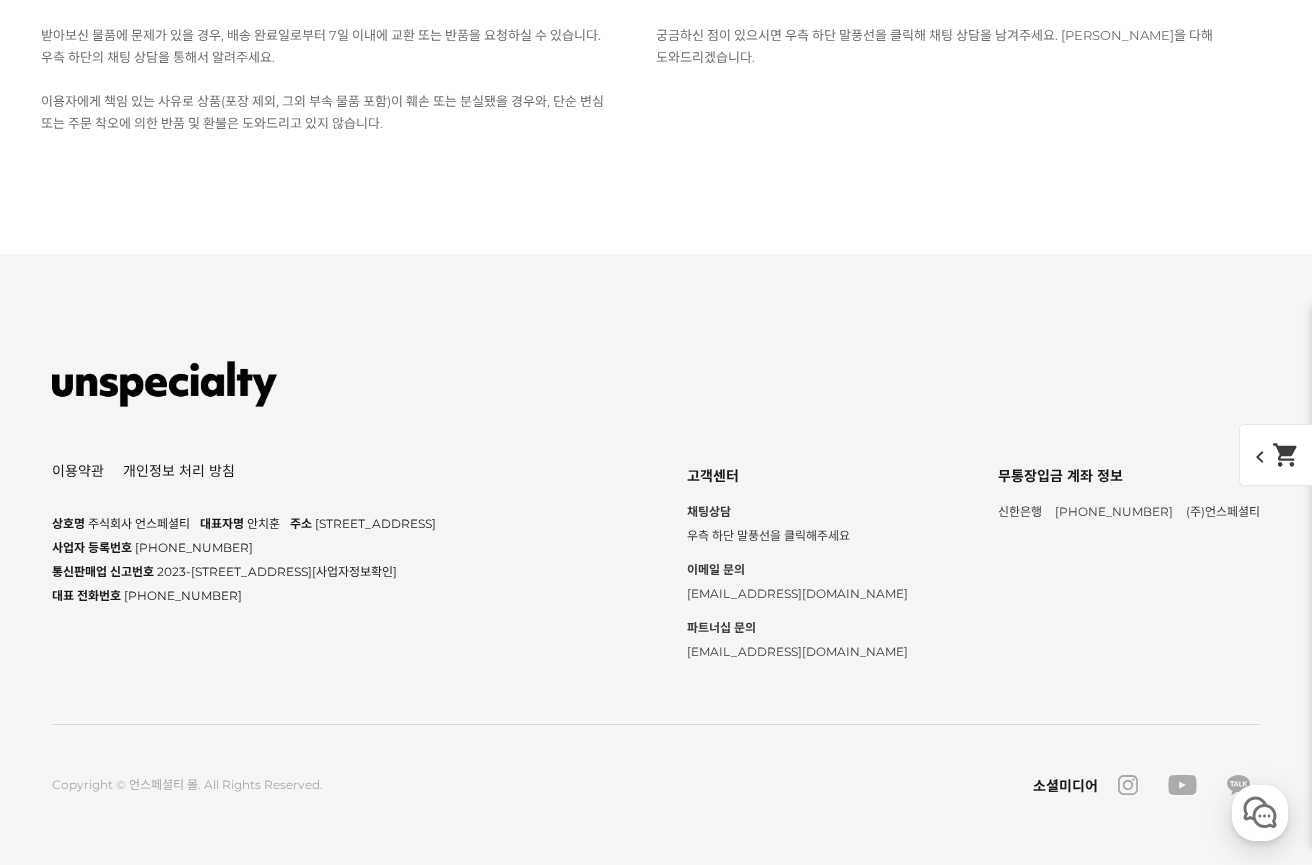 click on "주문이 취소가되었어여" at bounding box center [326, -963] 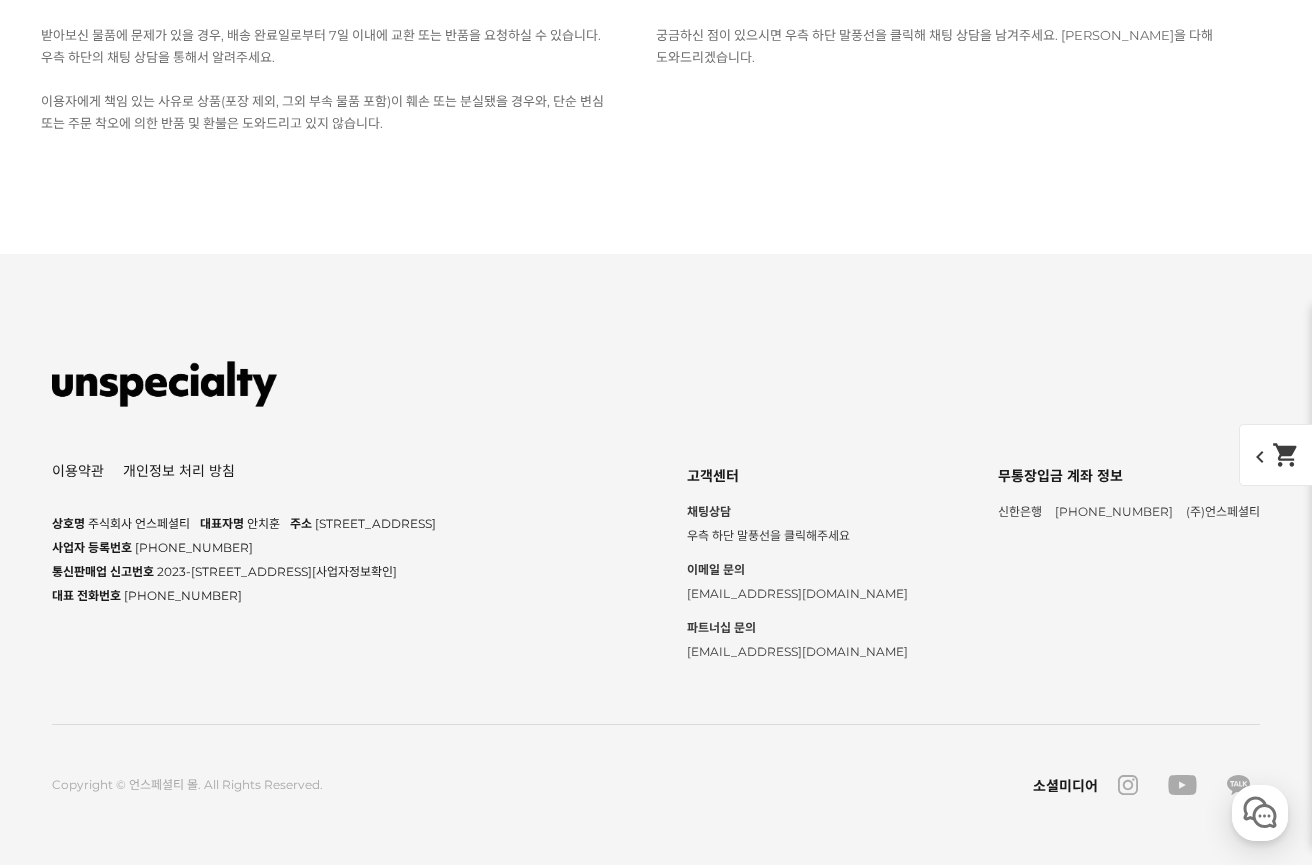 click on "댓글 조회  1" at bounding box center [129, -1234] 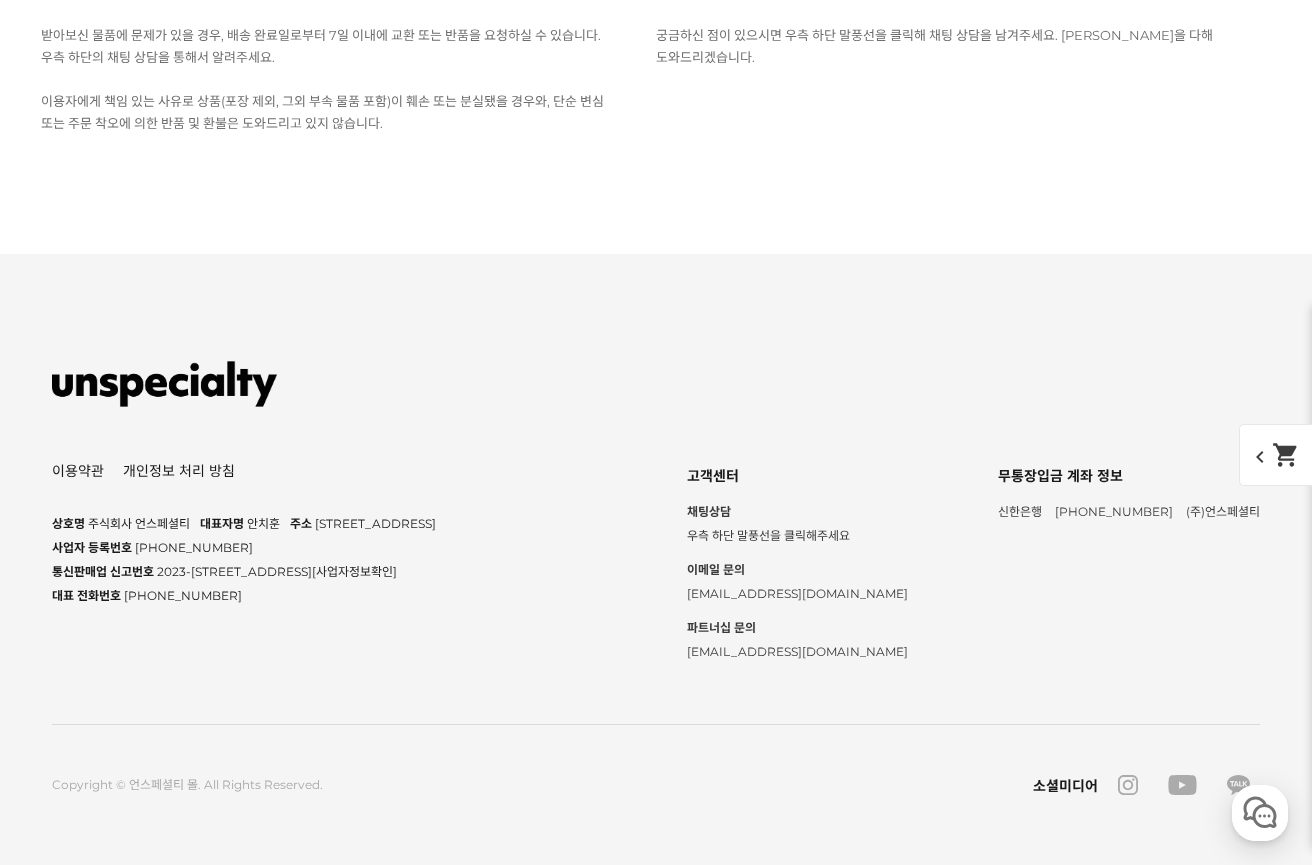 click on "아메리카노용 원두 추천 부탁 드립니다." at bounding box center (368, -887) 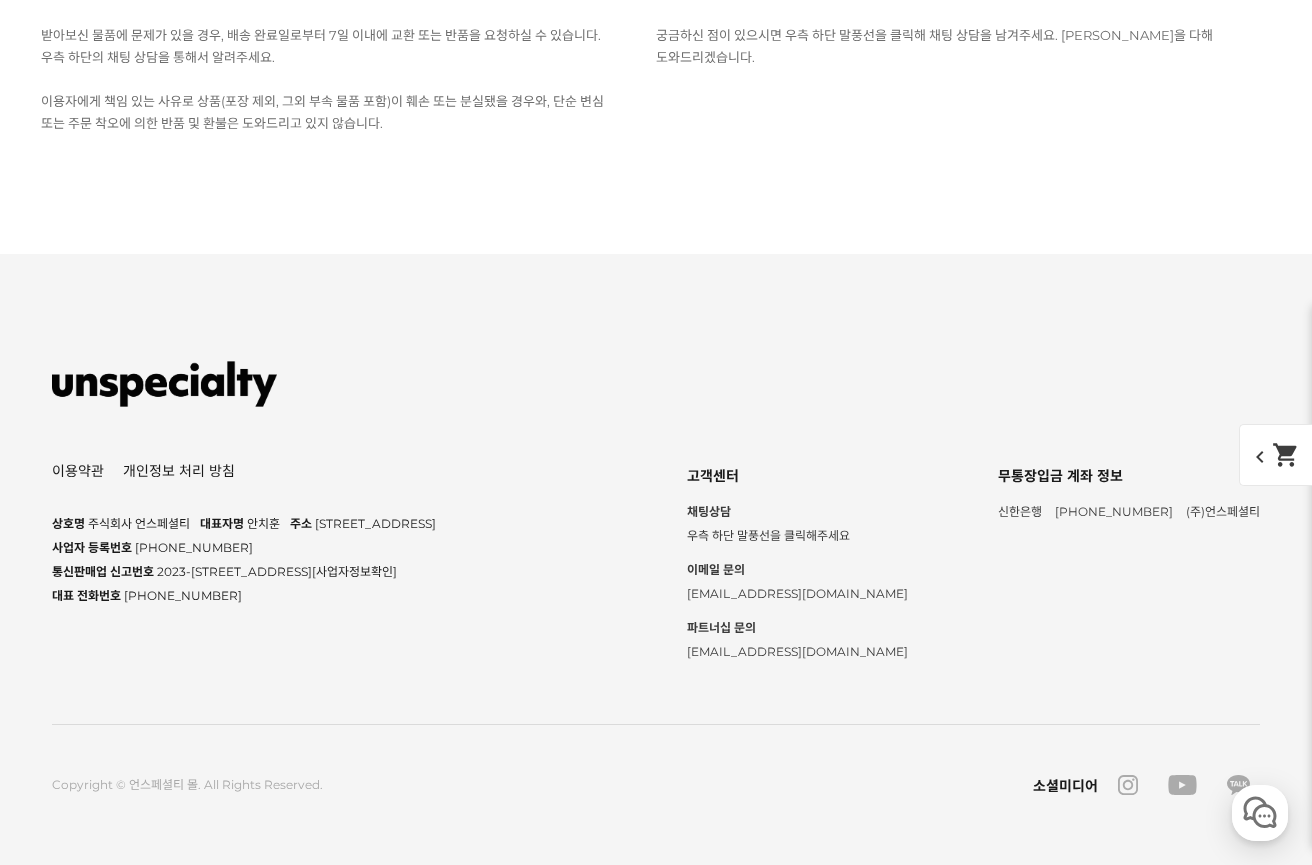 scroll, scrollTop: 13323, scrollLeft: 0, axis: vertical 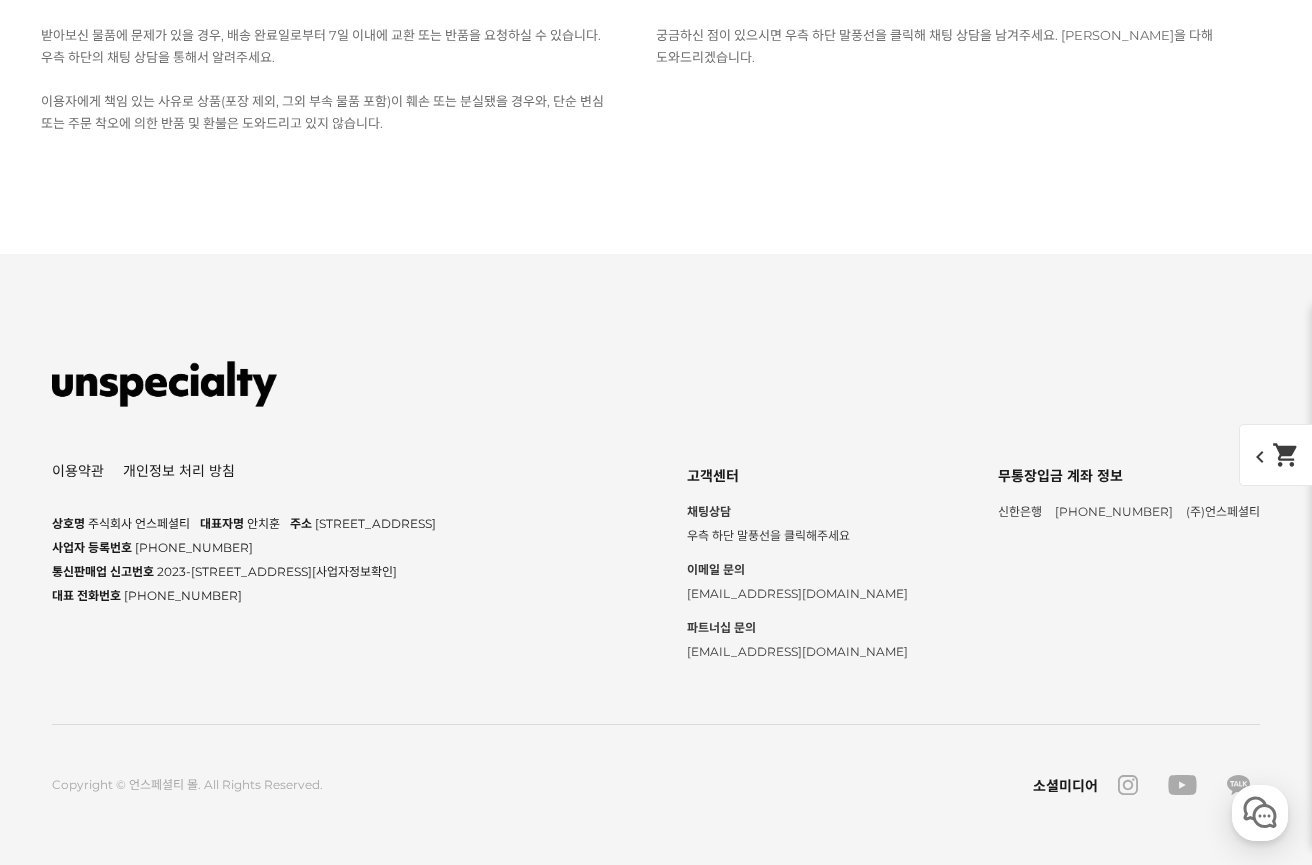 click on "브레빌 레시피" at bounding box center (302, -1115) 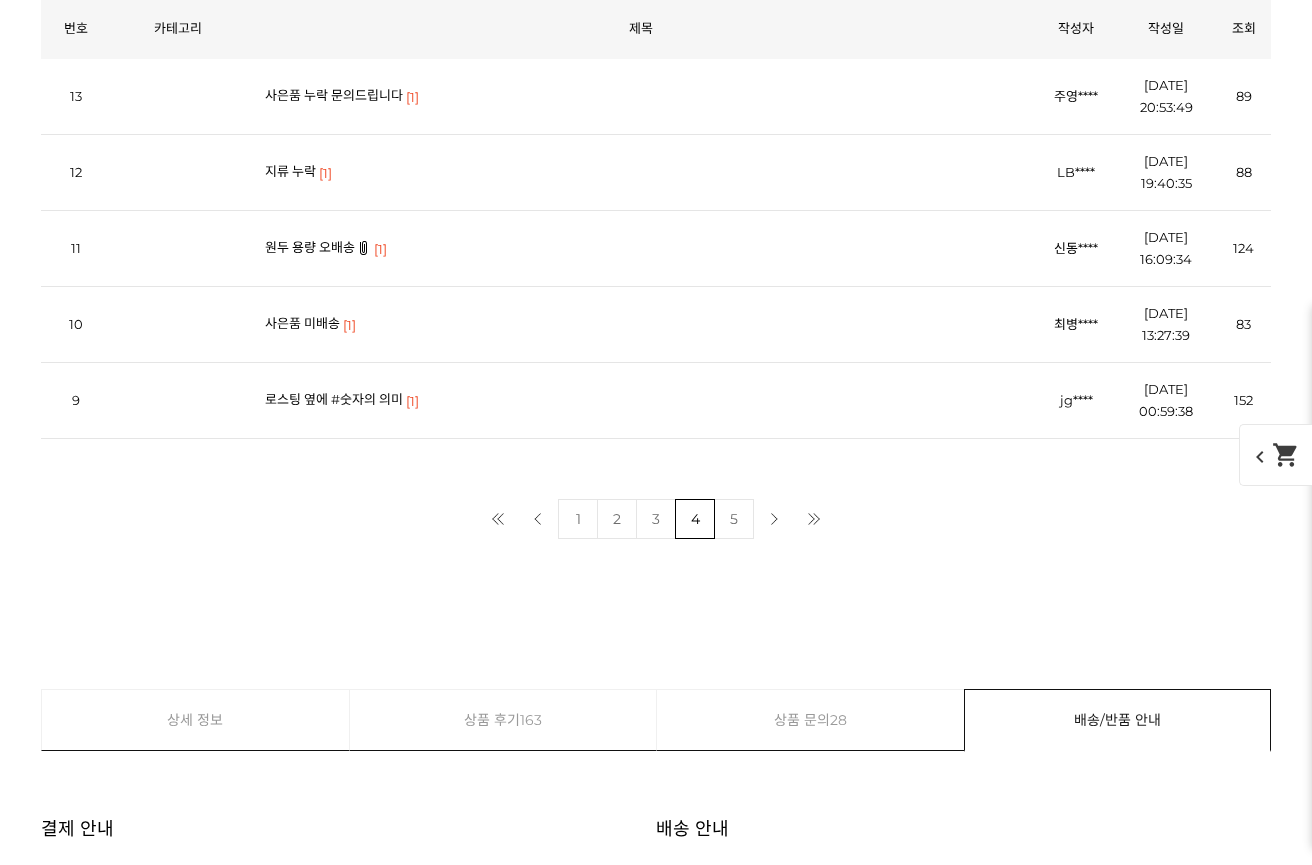 scroll, scrollTop: 13023, scrollLeft: 0, axis: vertical 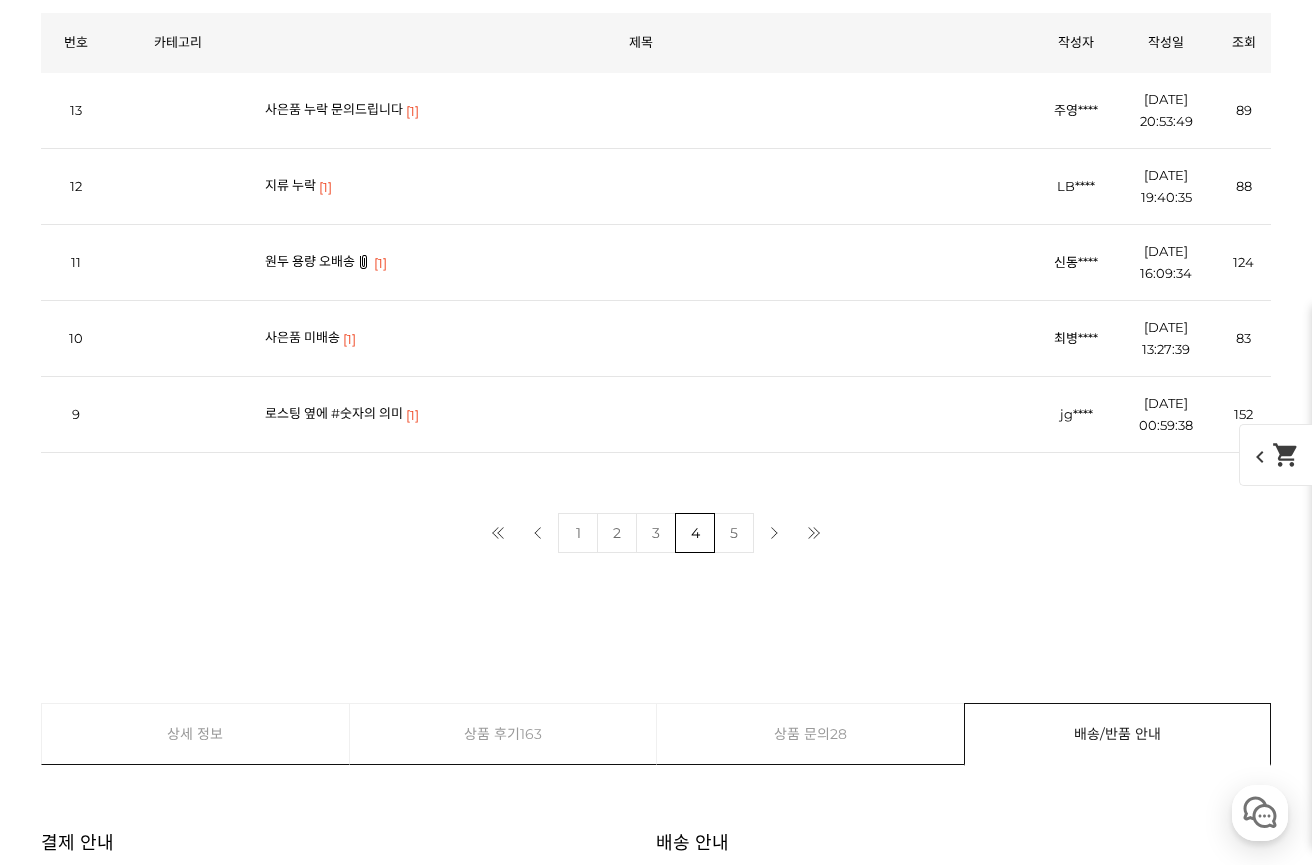 click on "원두 용량 오배송" at bounding box center [310, 261] 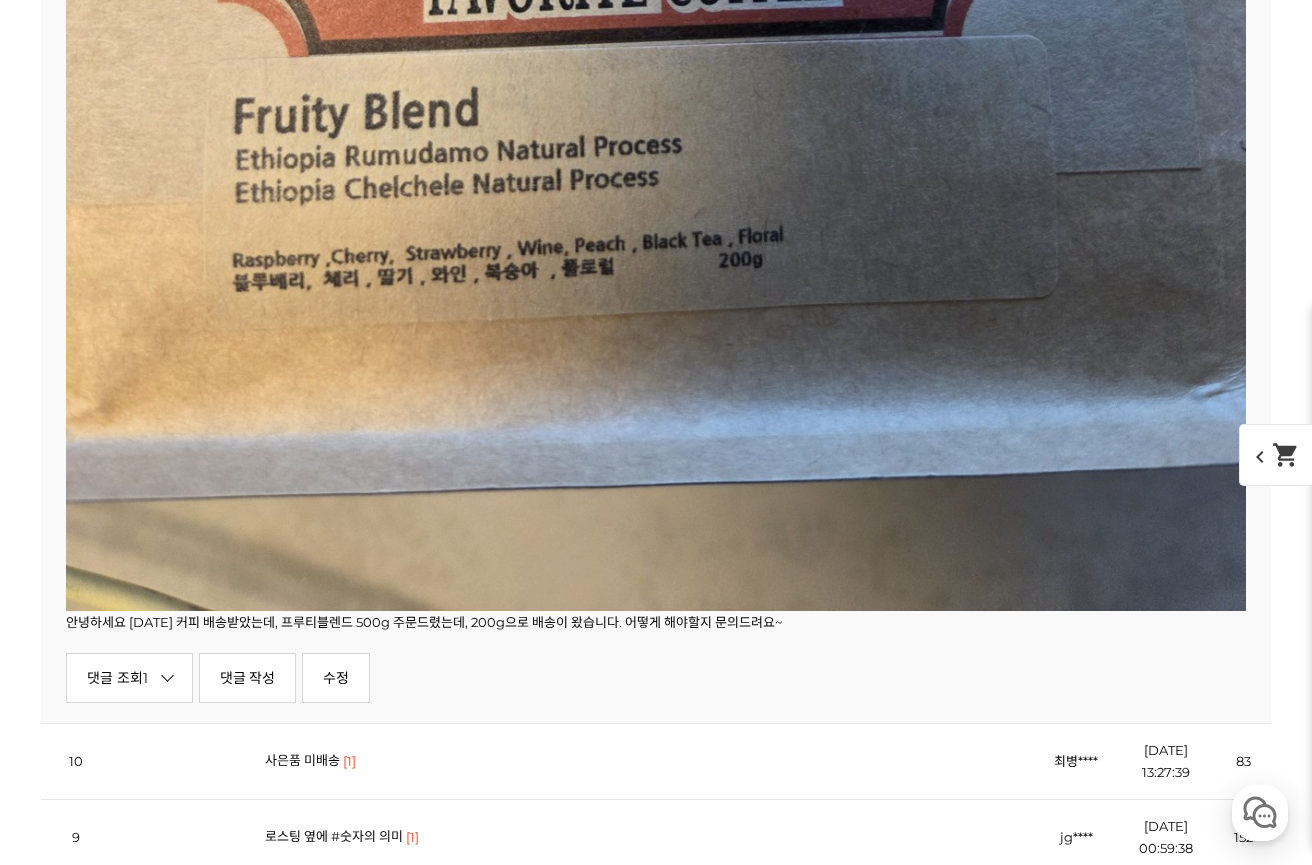 scroll, scrollTop: 14523, scrollLeft: 0, axis: vertical 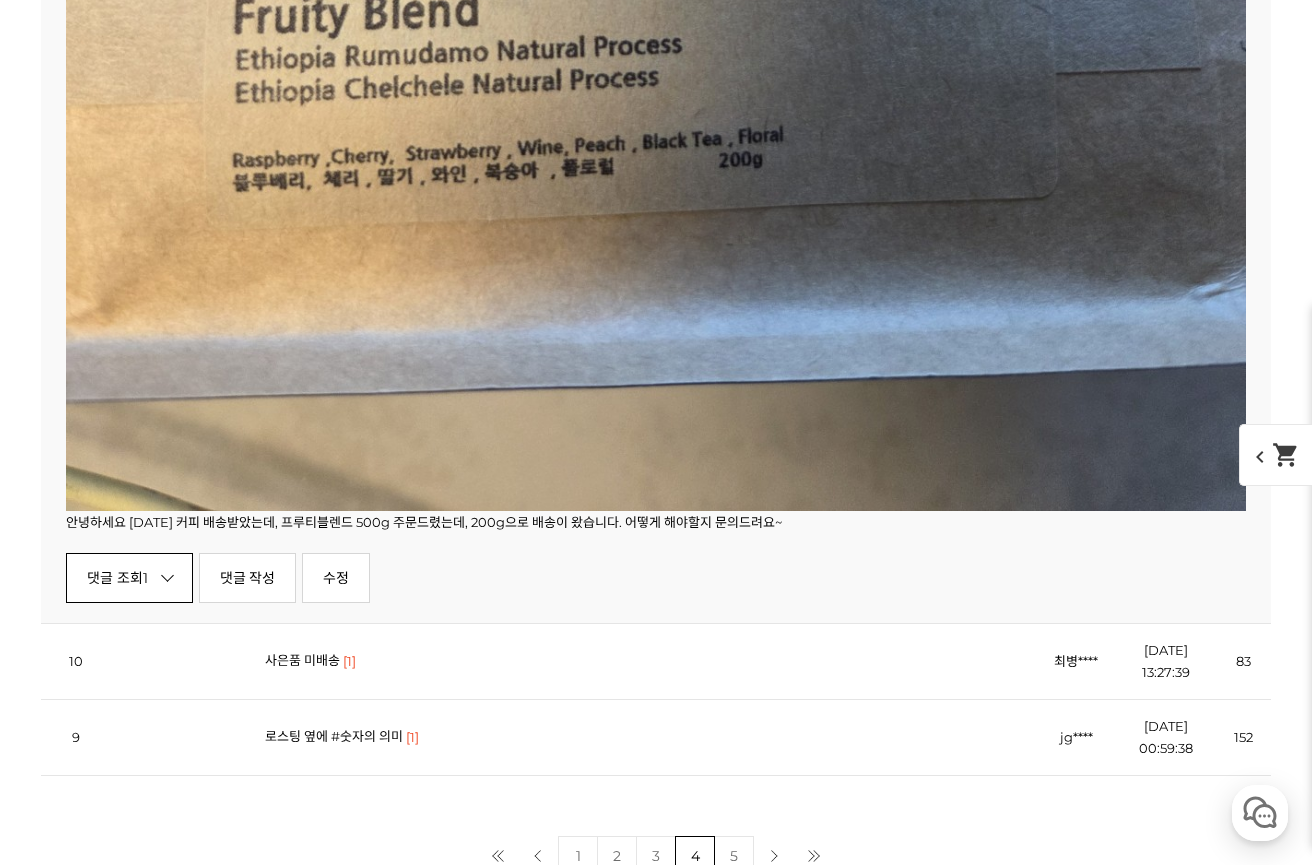 click on "댓글 조회  1" at bounding box center [129, 578] 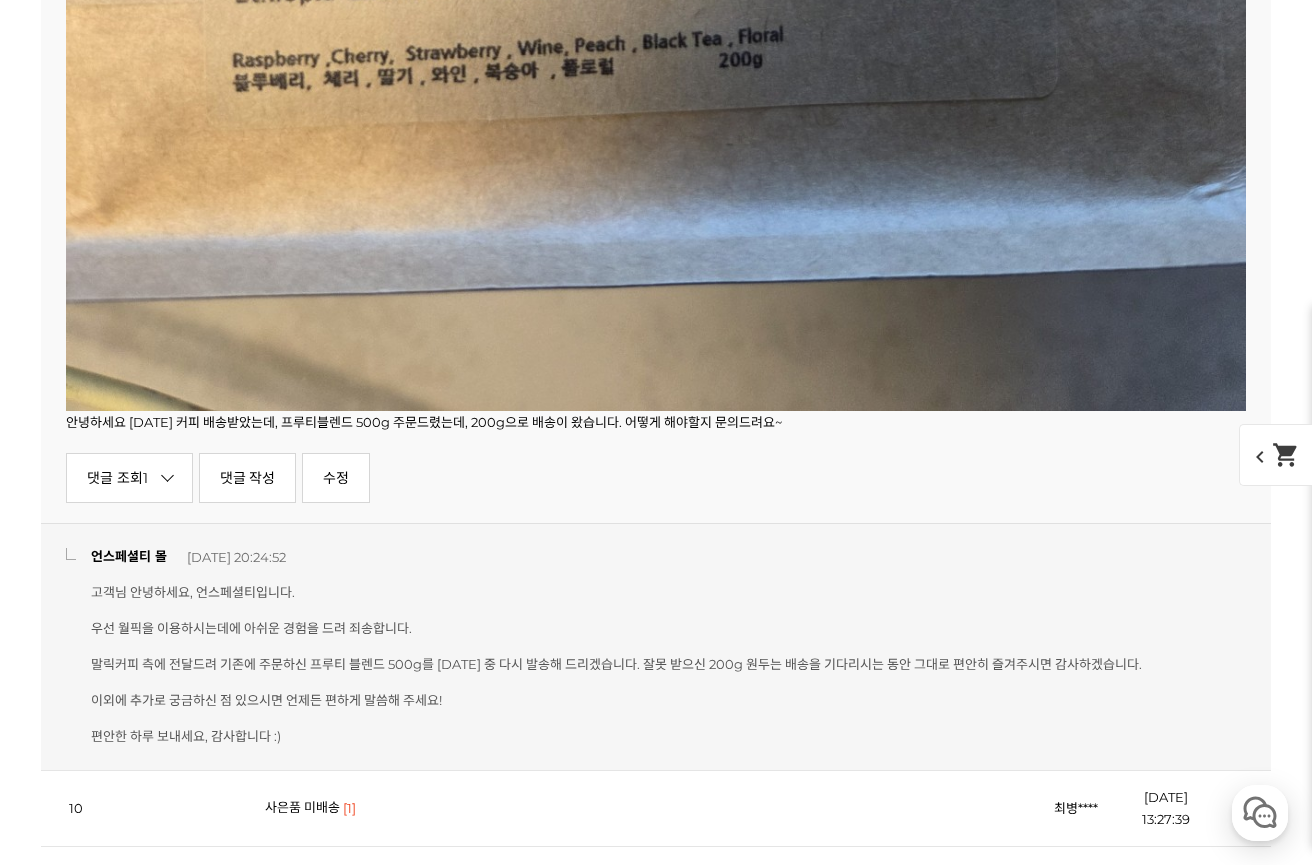 scroll, scrollTop: 14723, scrollLeft: 0, axis: vertical 